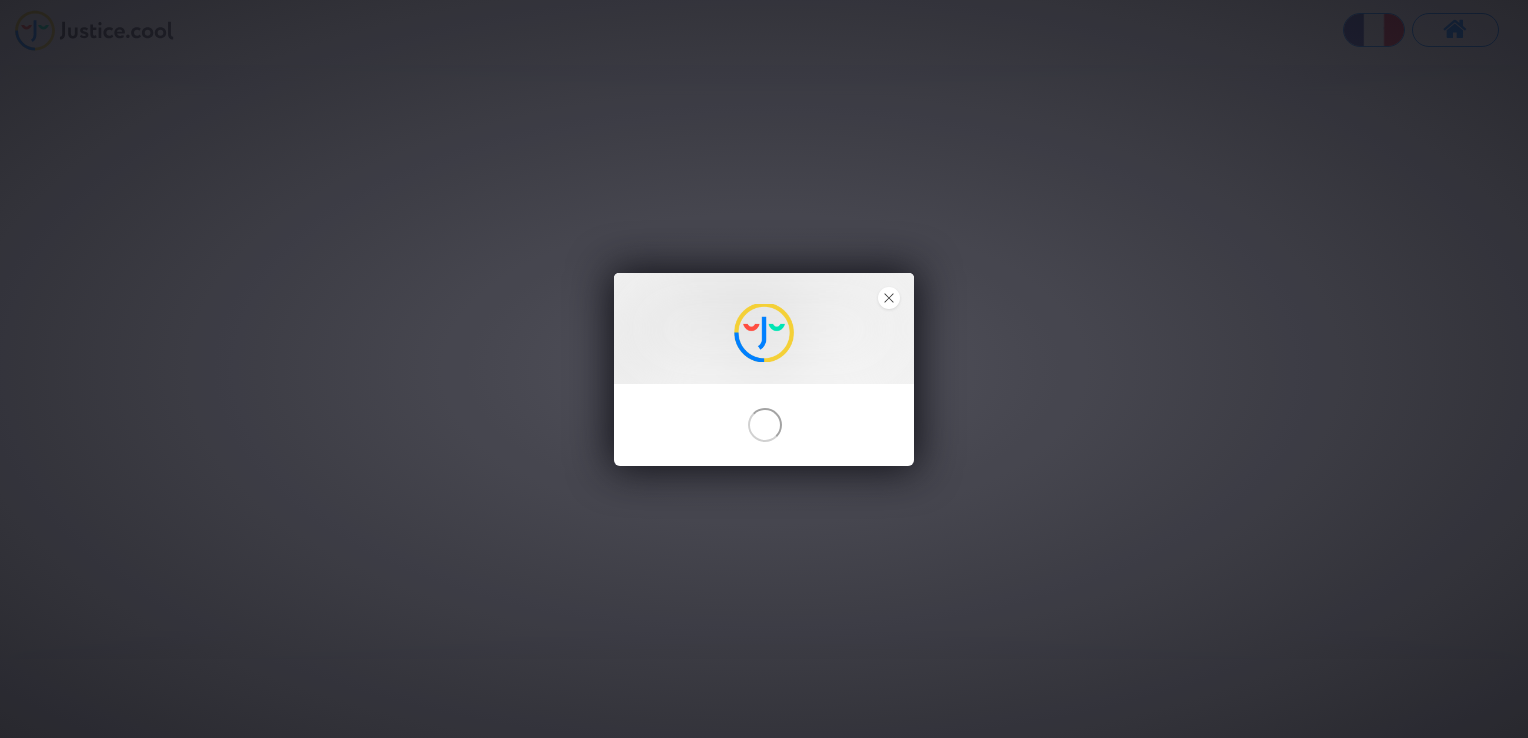 scroll, scrollTop: 0, scrollLeft: 0, axis: both 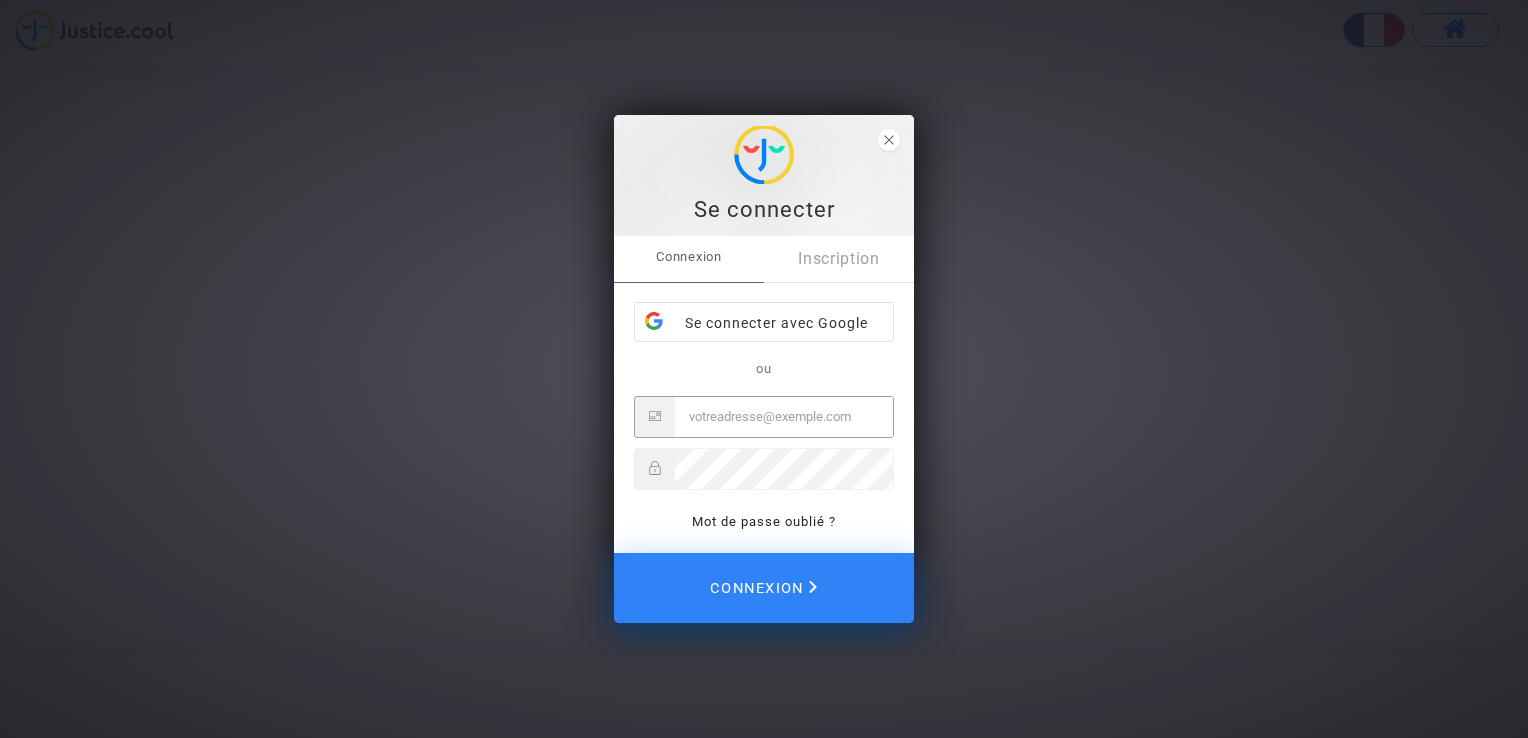 type on "[PERSON_NAME][EMAIL_ADDRESS][PERSON_NAME][DOMAIN_NAME]" 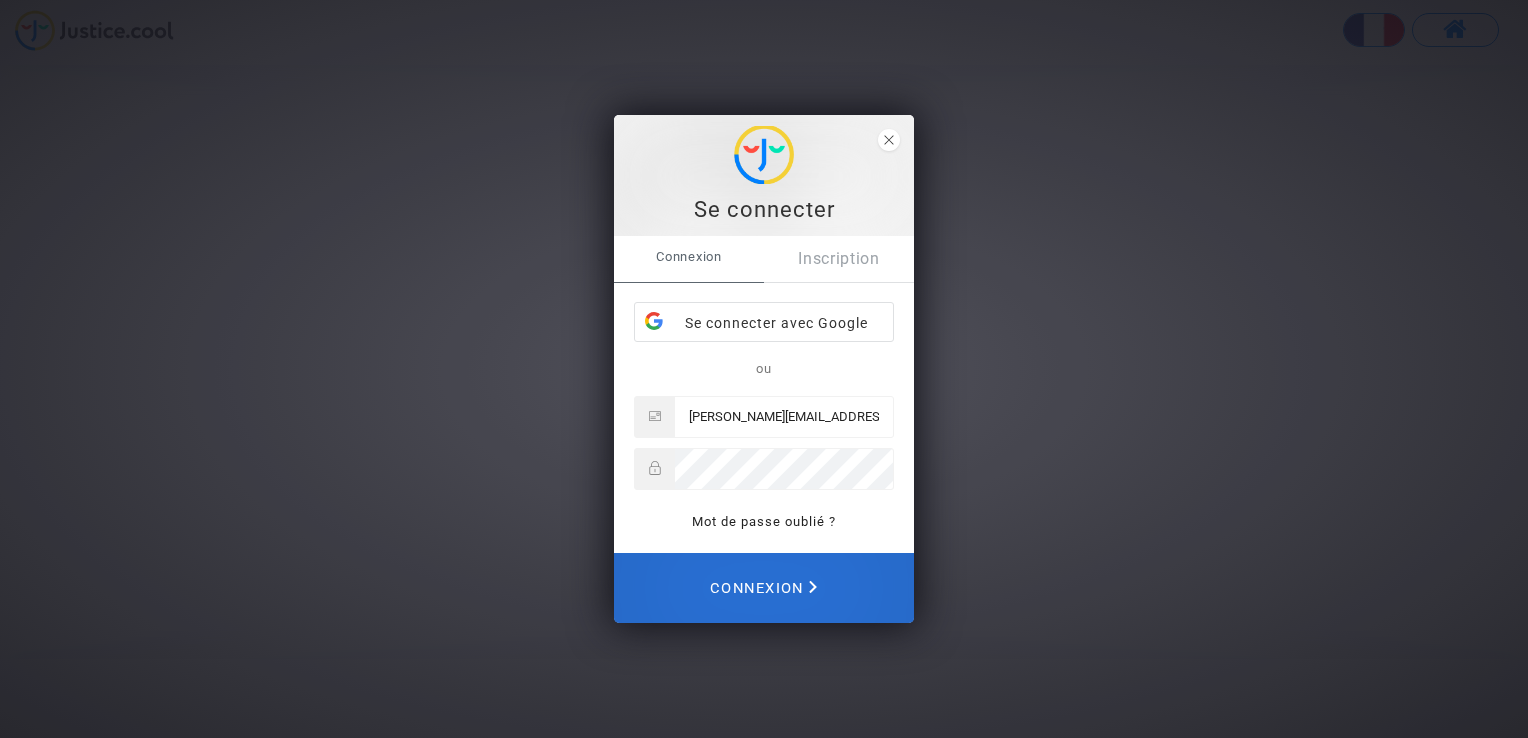 click on "Connexion" at bounding box center [763, 588] 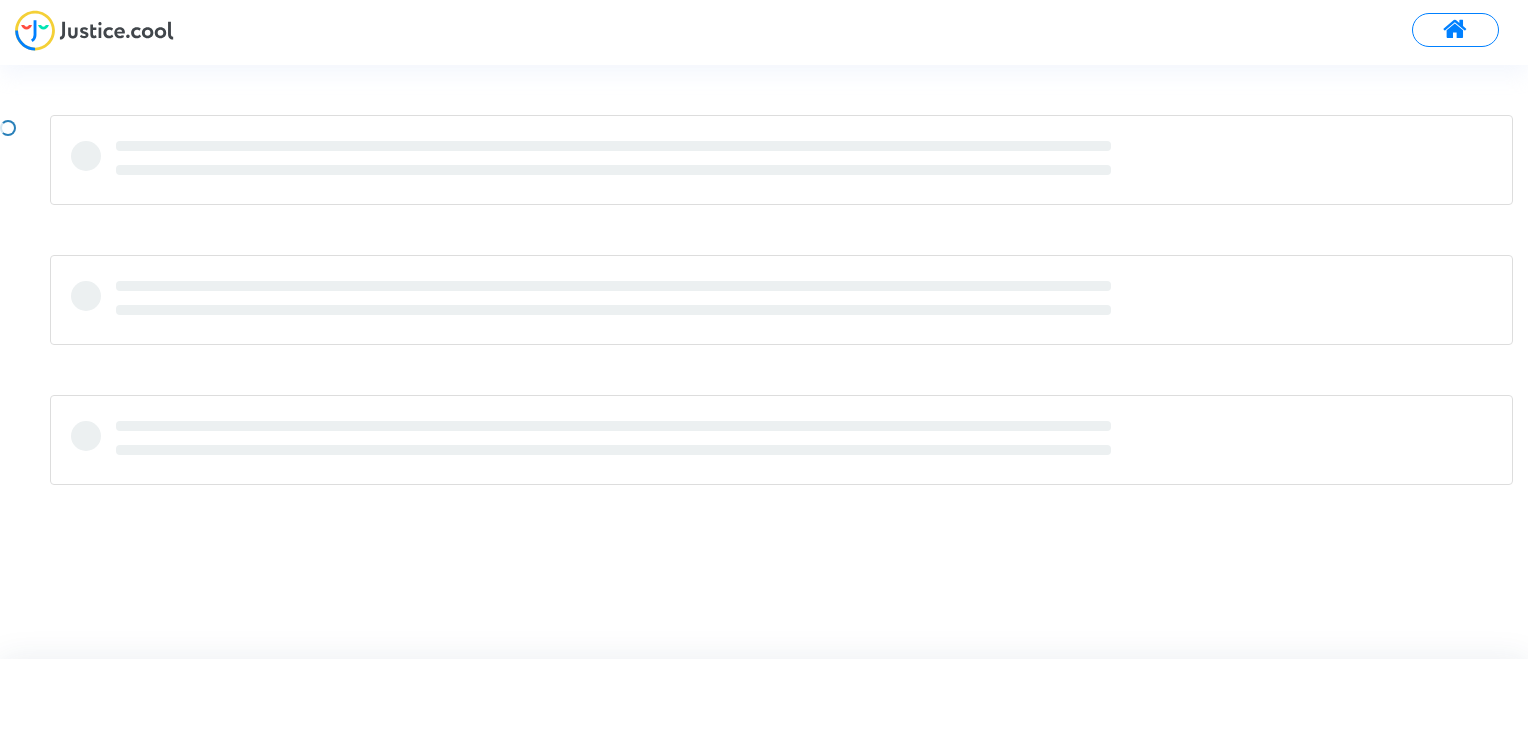 scroll, scrollTop: 0, scrollLeft: 0, axis: both 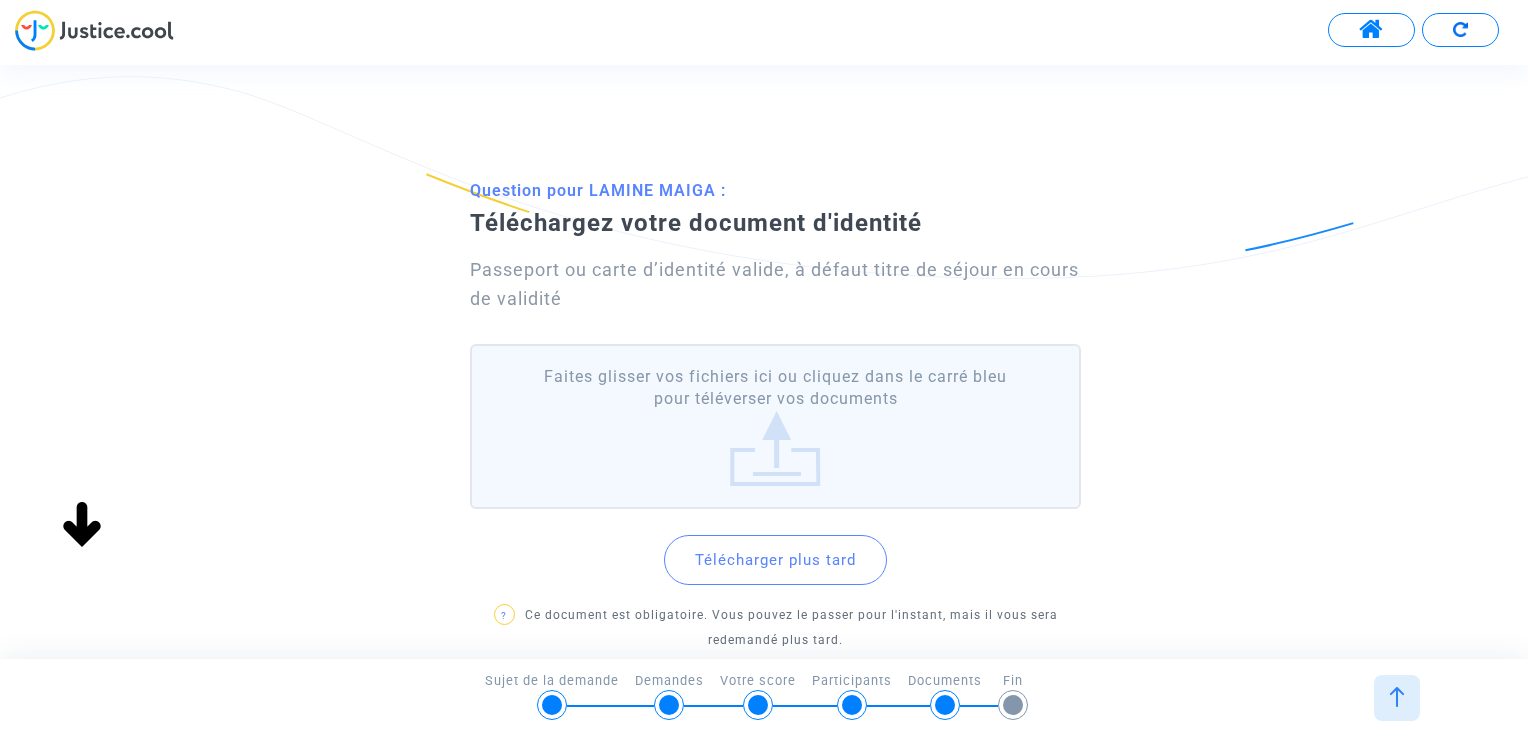 click on "Télécharger plus tard" 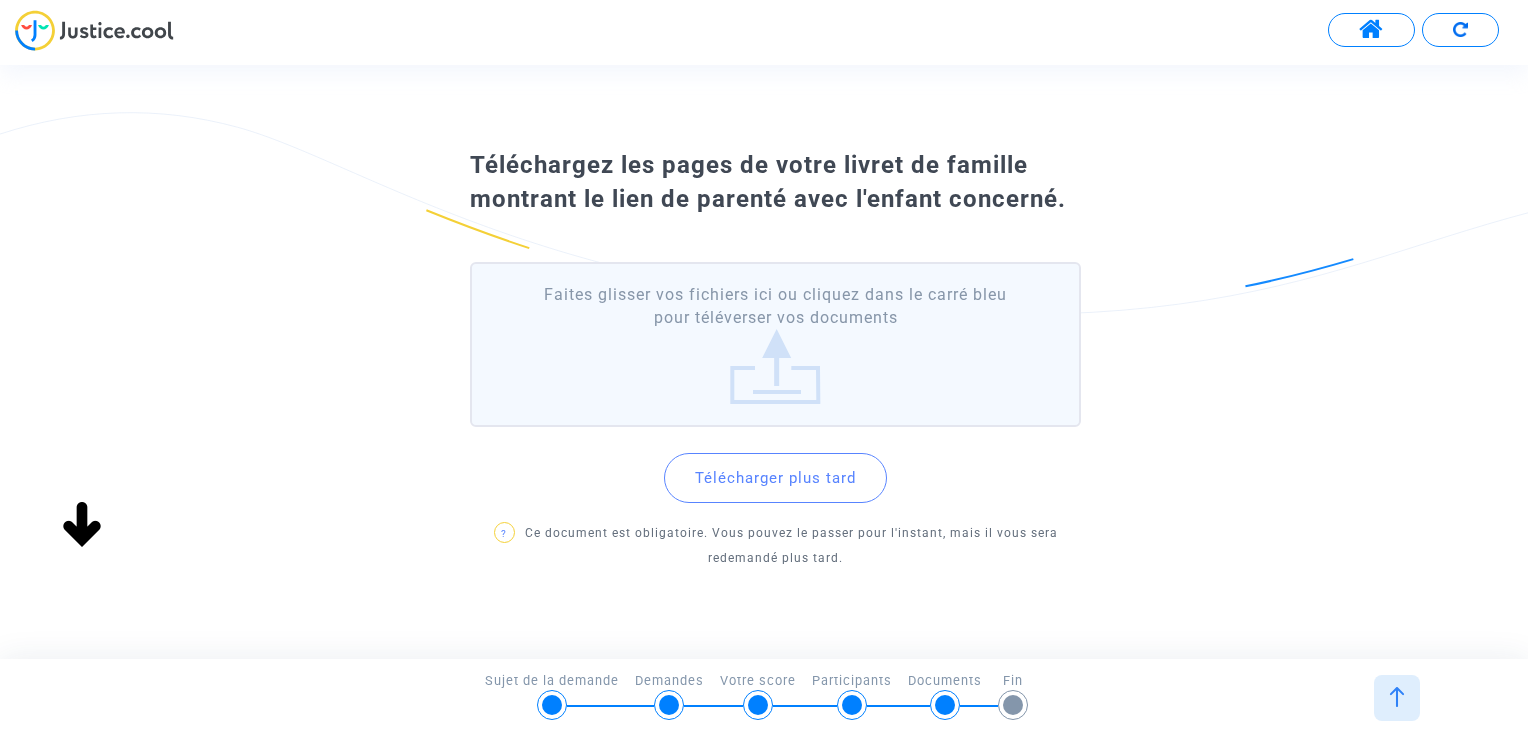 click on "Faites glisser vos fichiers ici ou cliquez dans le carré bleu pour téléverser vos documents" 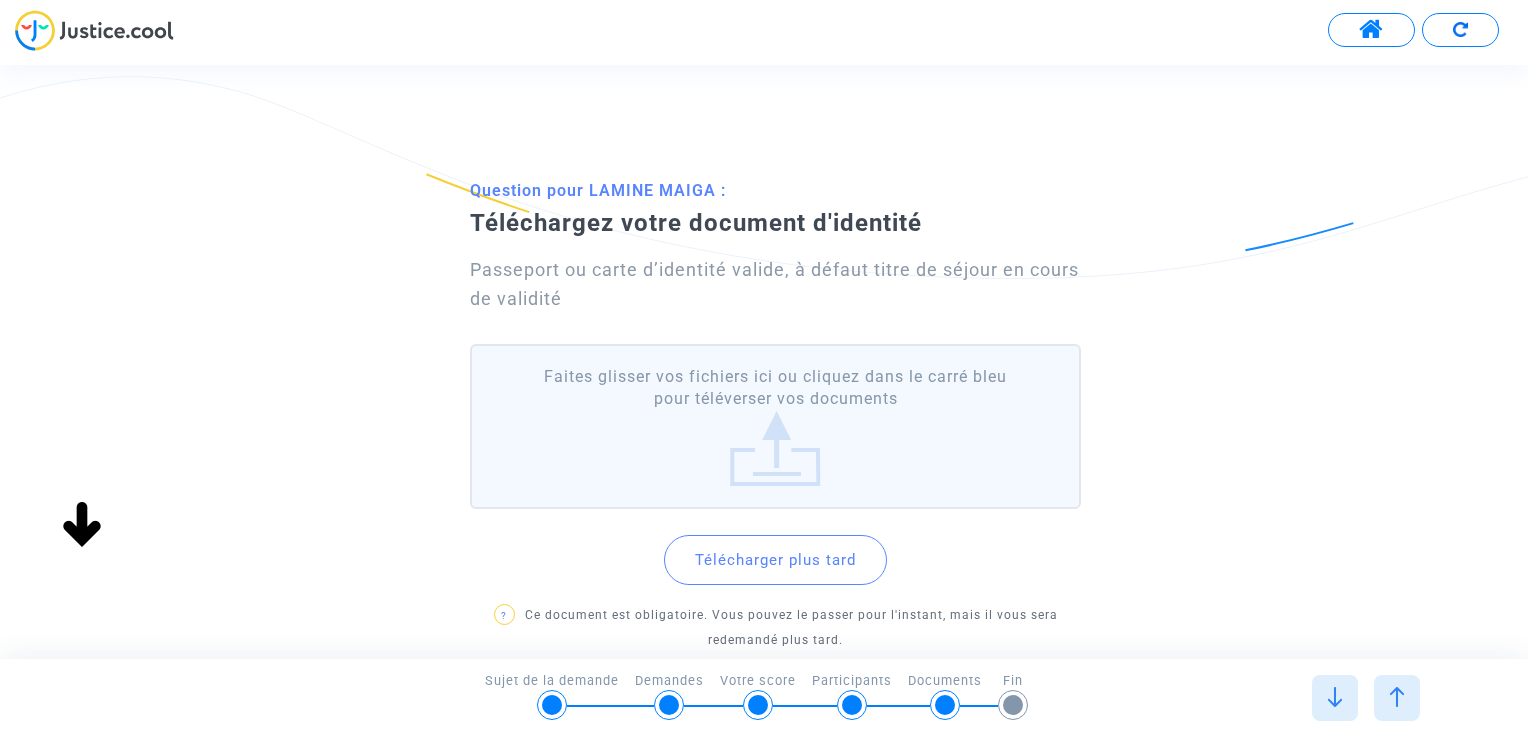 click on "Faites glisser vos fichiers ici ou cliquez dans le carré bleu pour téléverser vos documents" 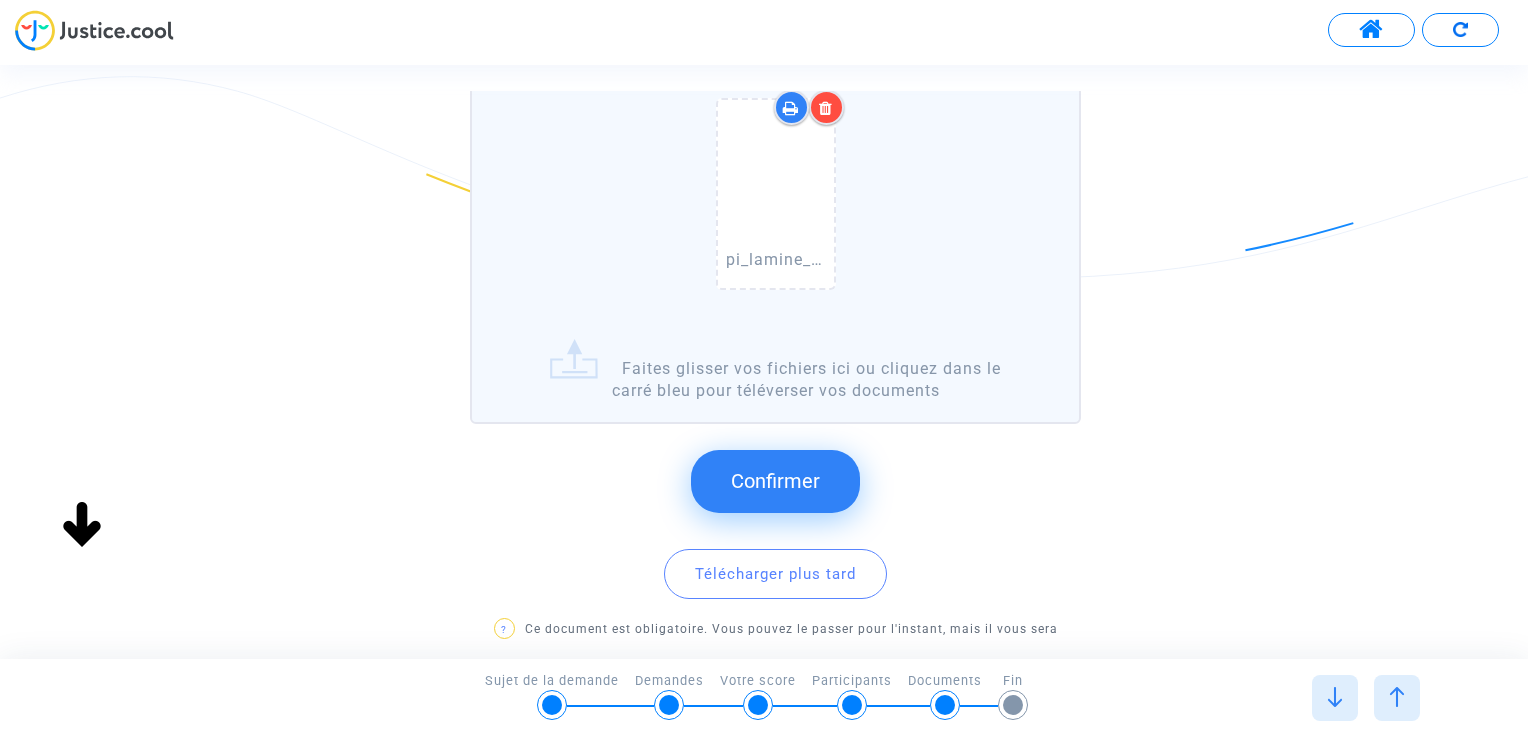 scroll, scrollTop: 300, scrollLeft: 0, axis: vertical 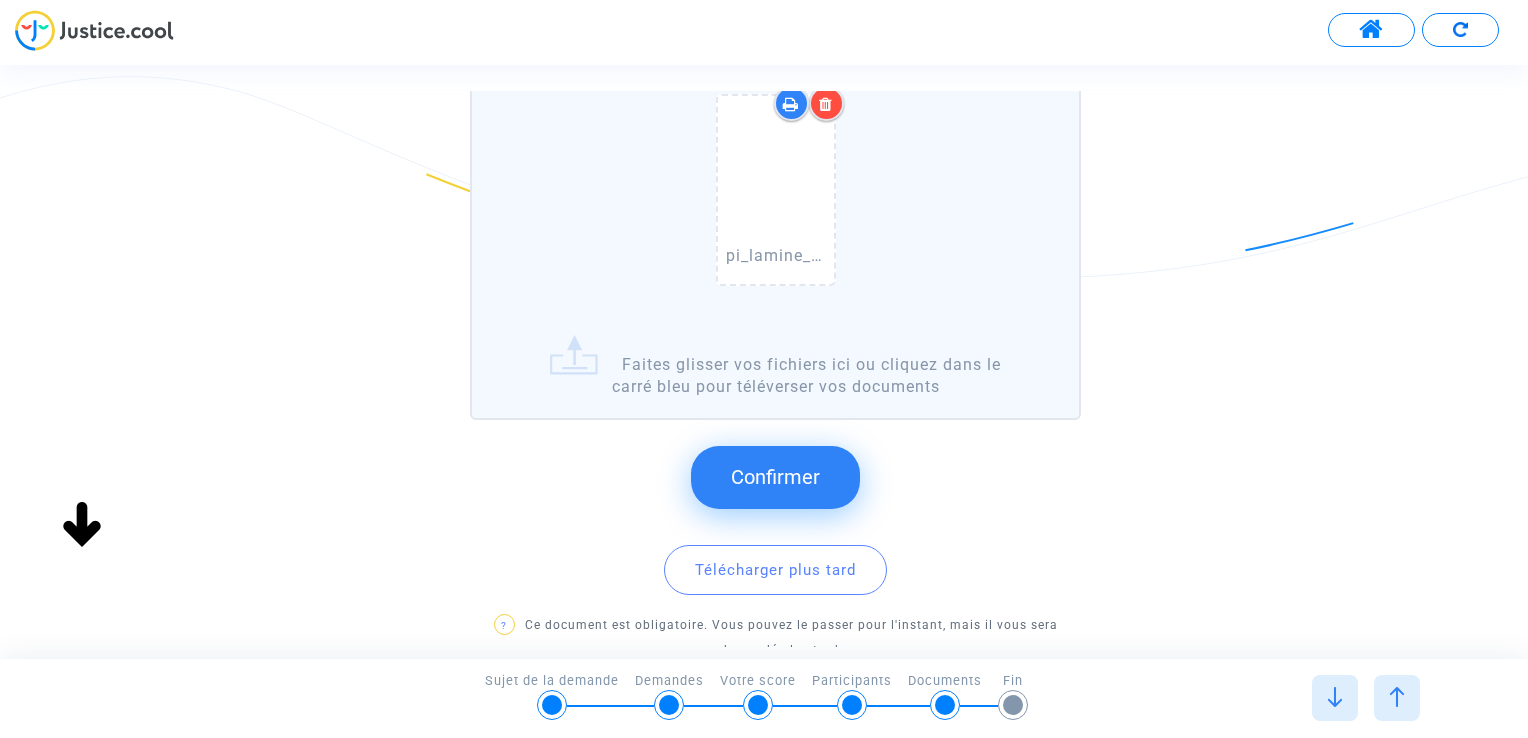 click on "Confirmer" 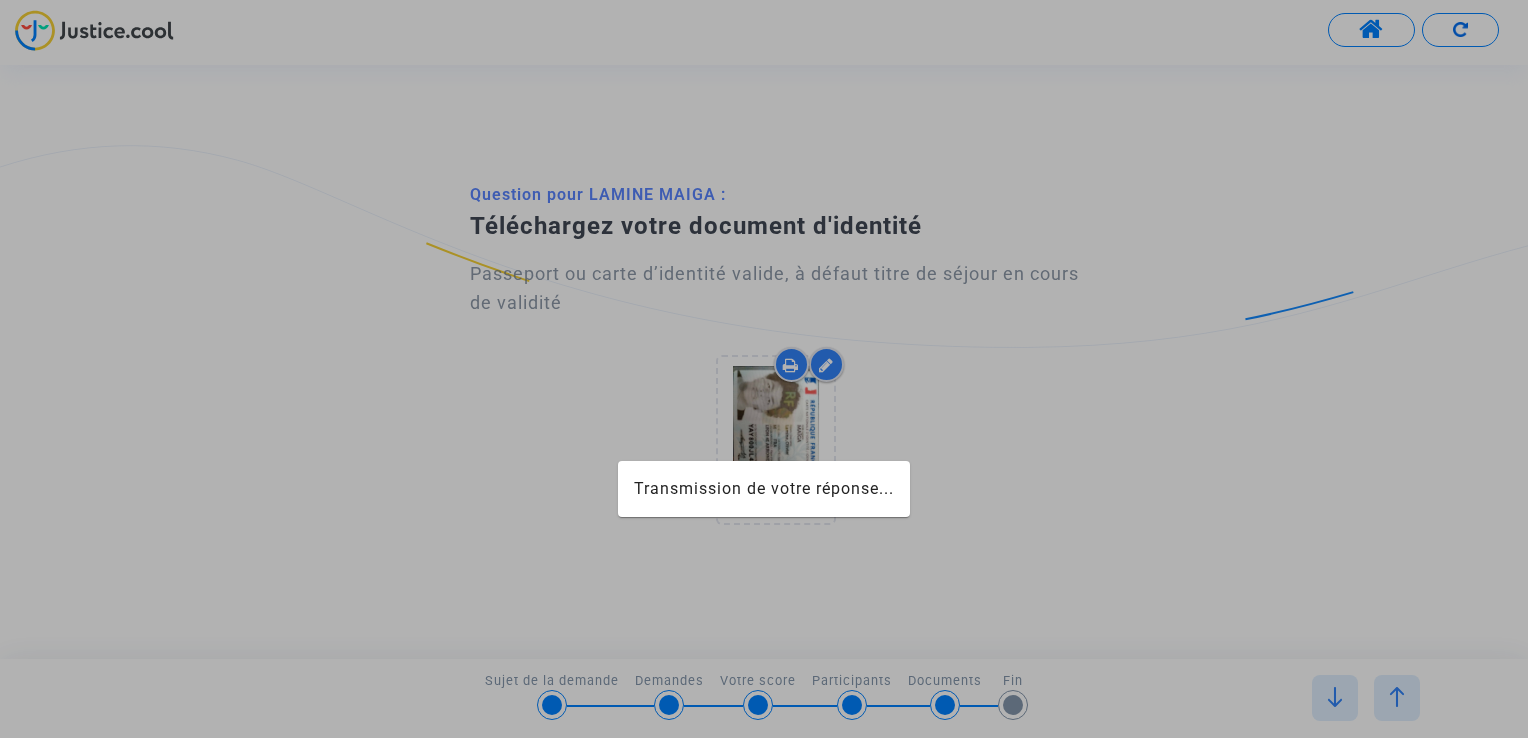scroll, scrollTop: 0, scrollLeft: 0, axis: both 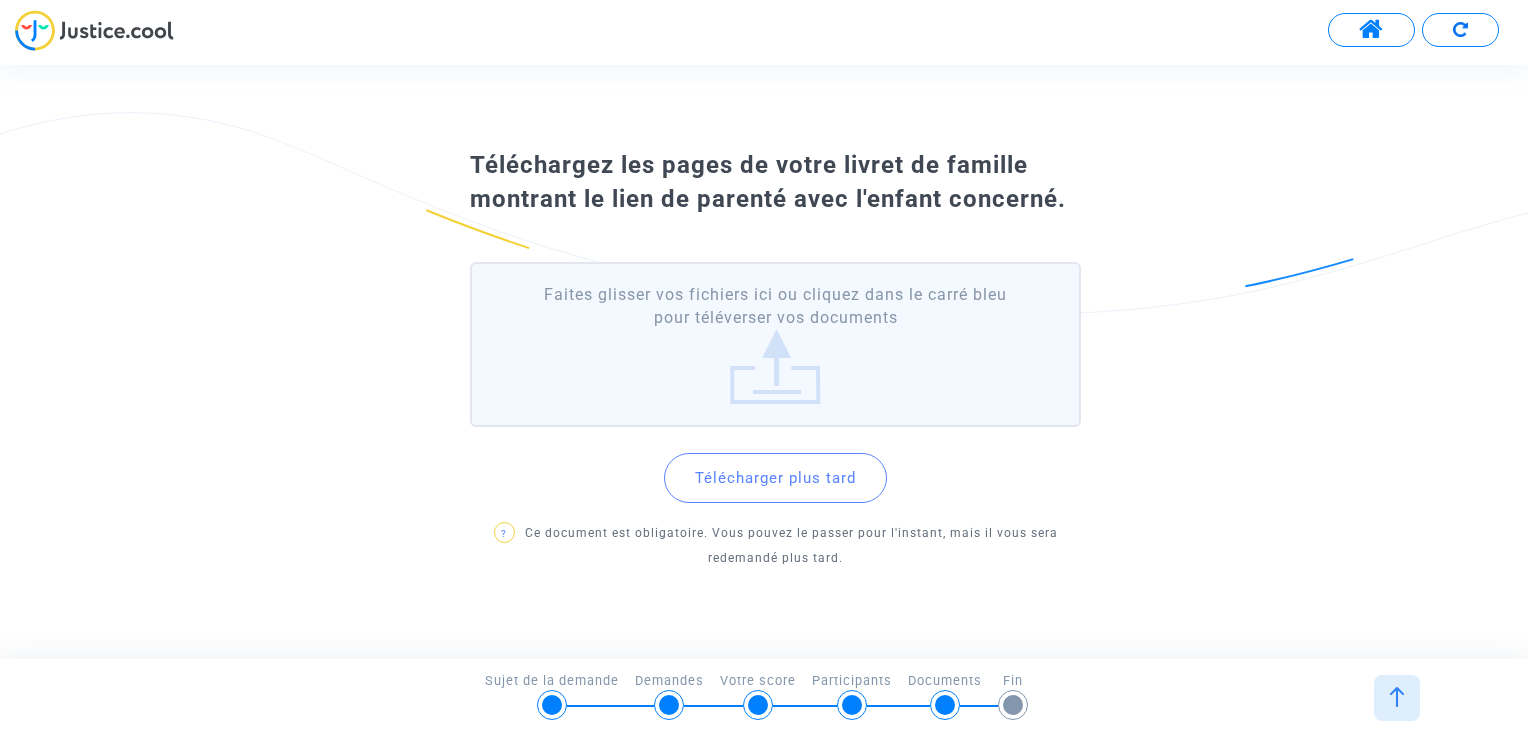 click on "Faites glisser vos fichiers ici ou cliquez dans le carré bleu pour téléverser vos documents" 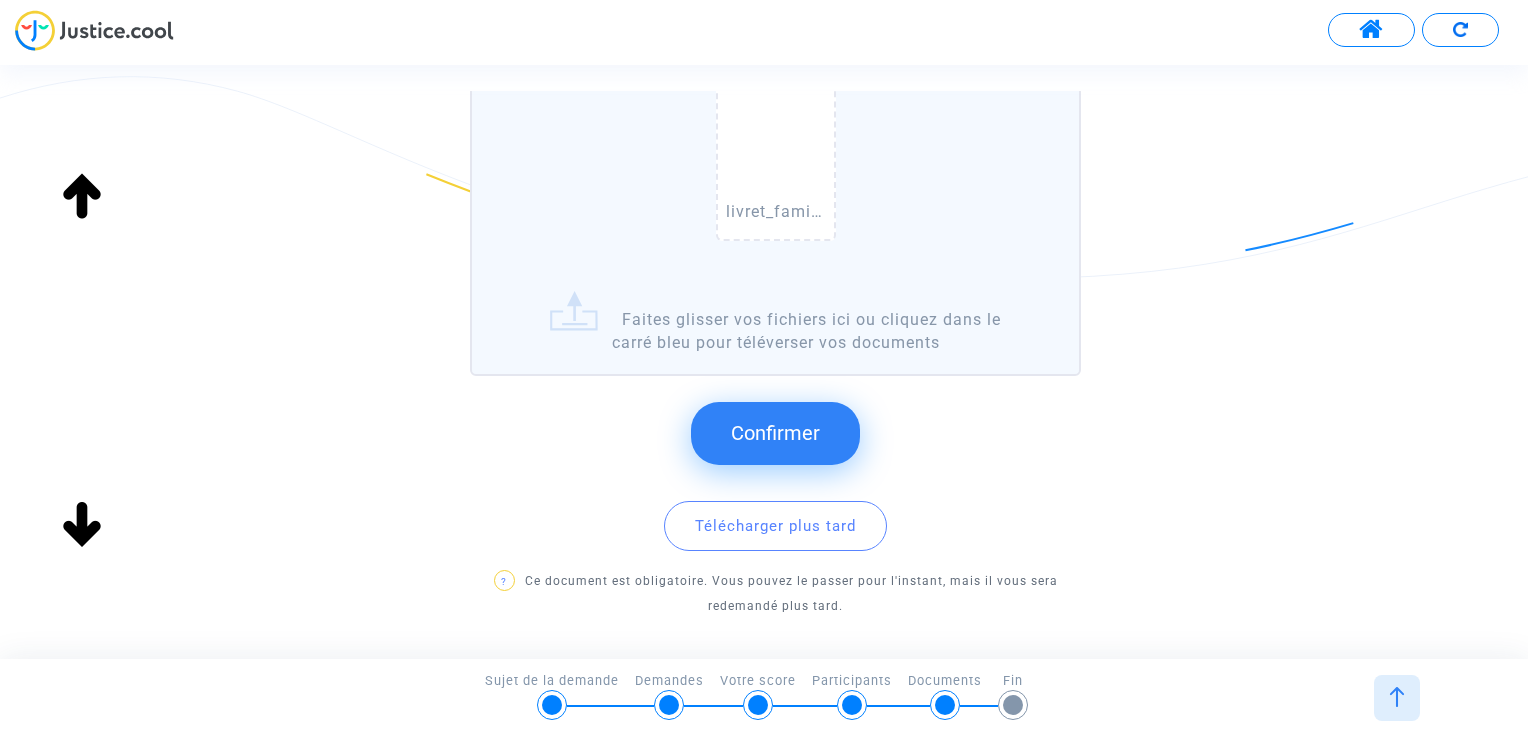 scroll, scrollTop: 300, scrollLeft: 0, axis: vertical 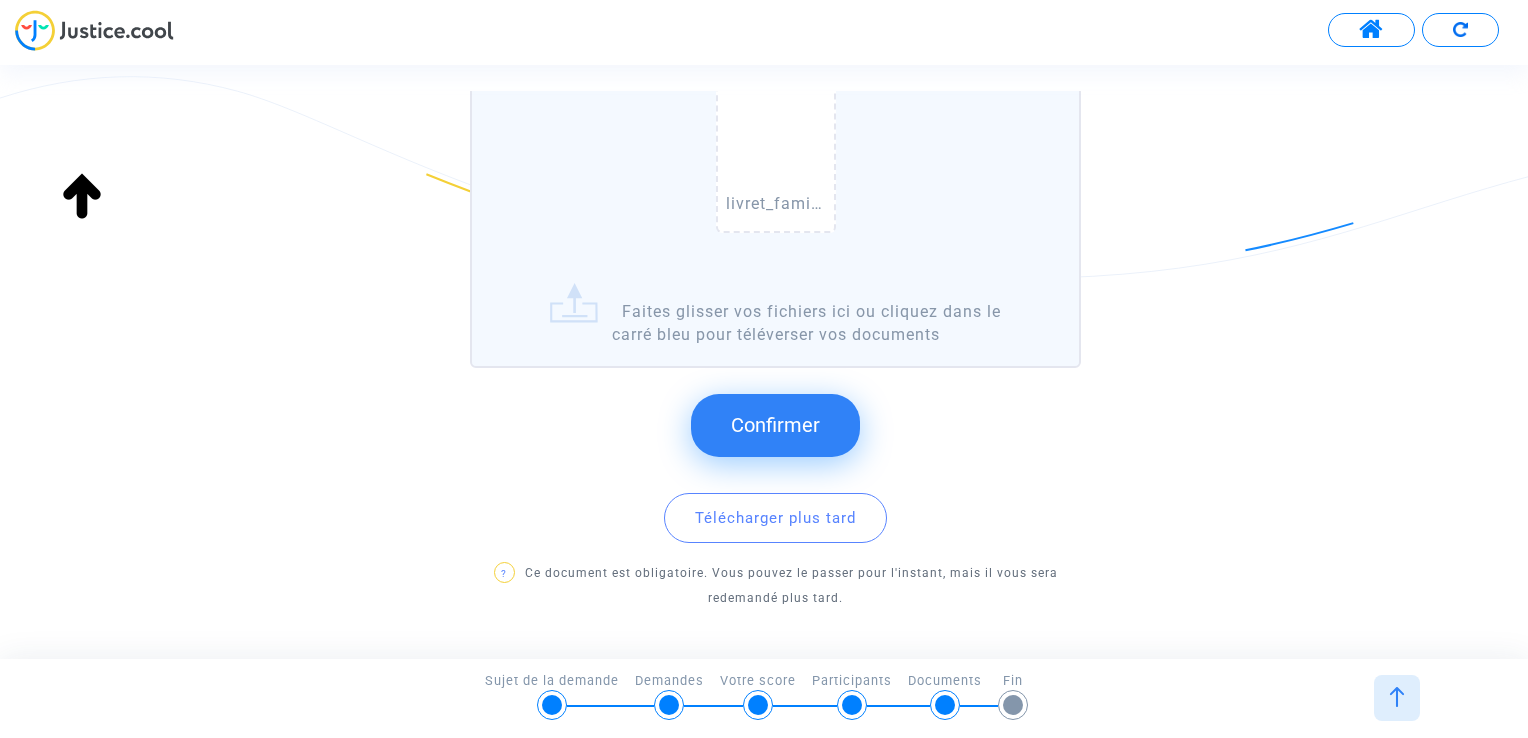click on "Confirmer" 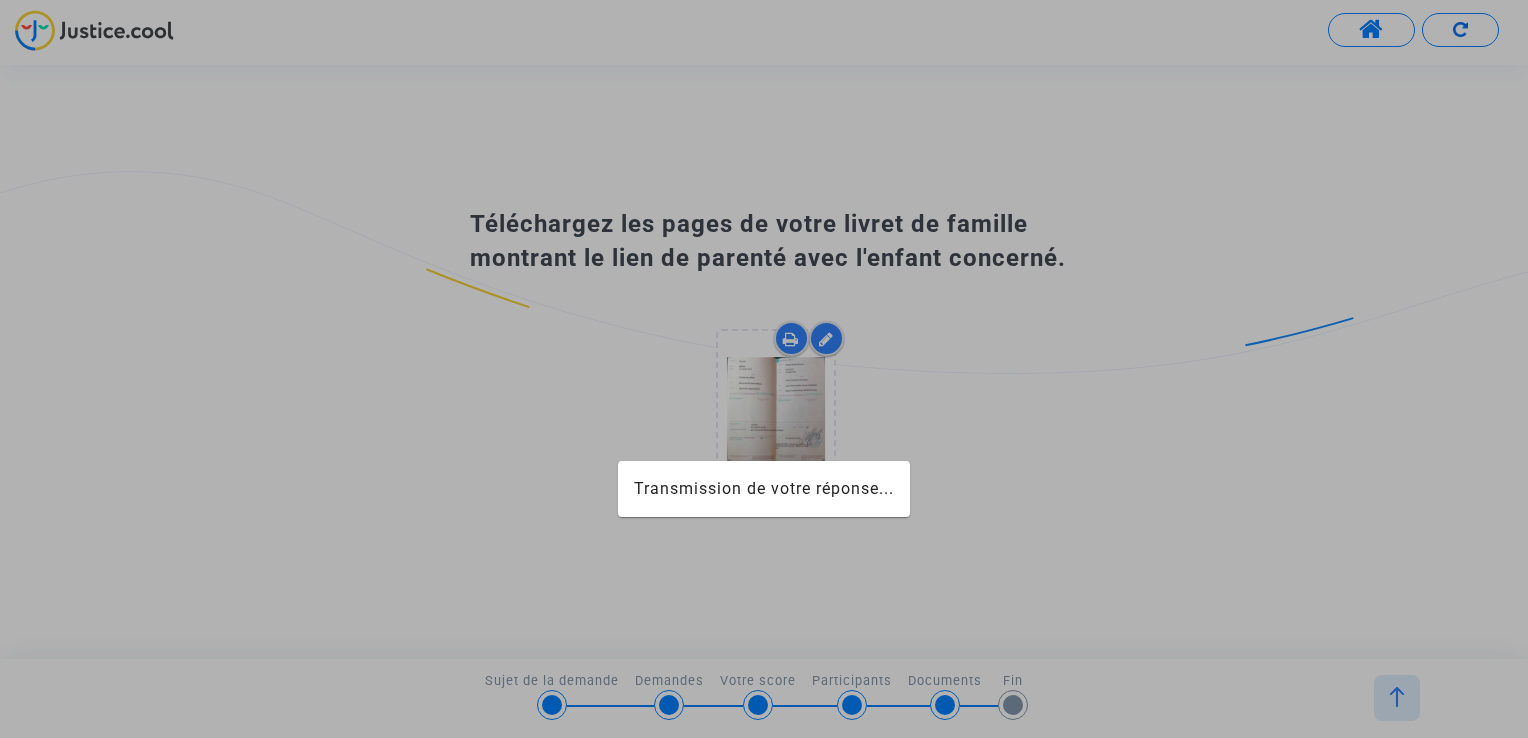 scroll, scrollTop: 0, scrollLeft: 0, axis: both 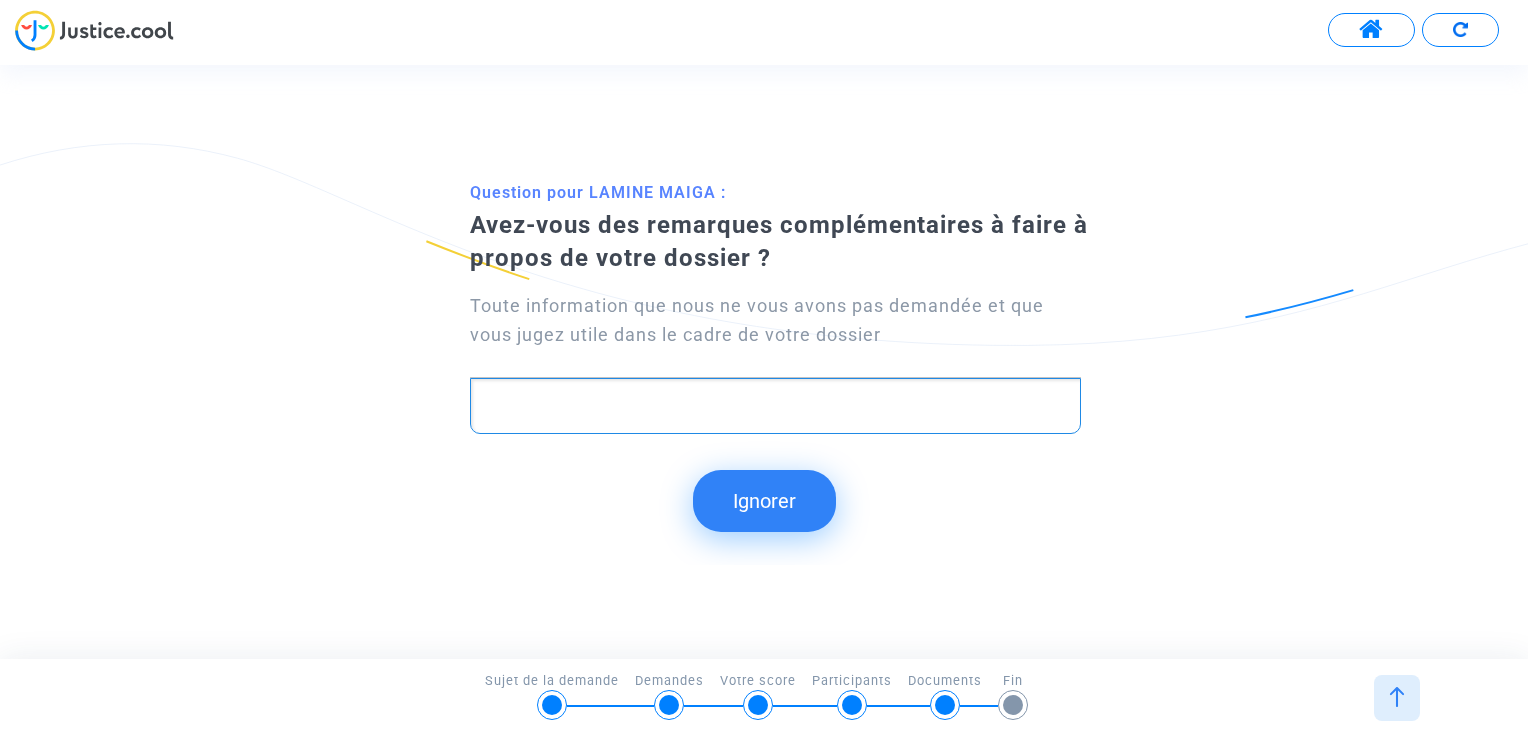 click 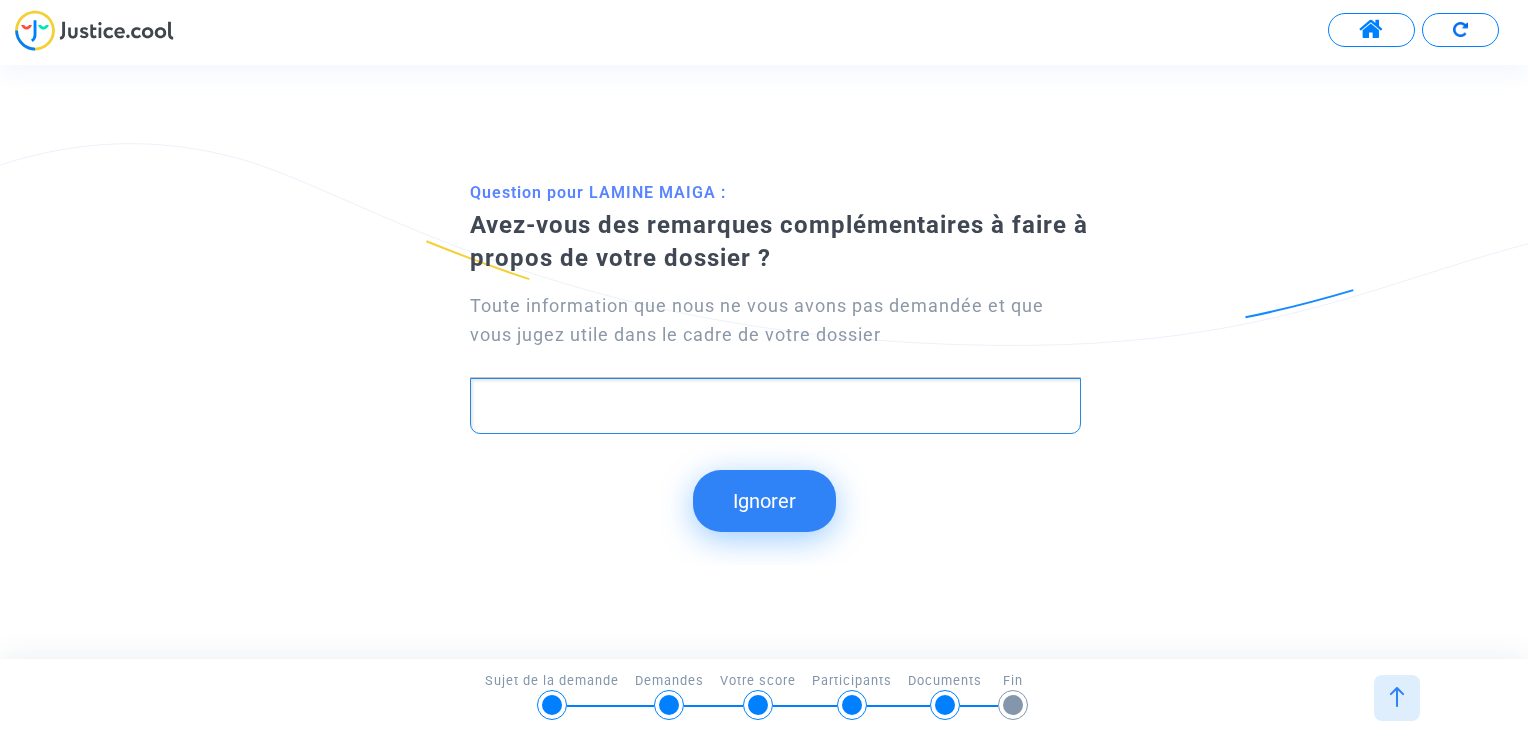 type 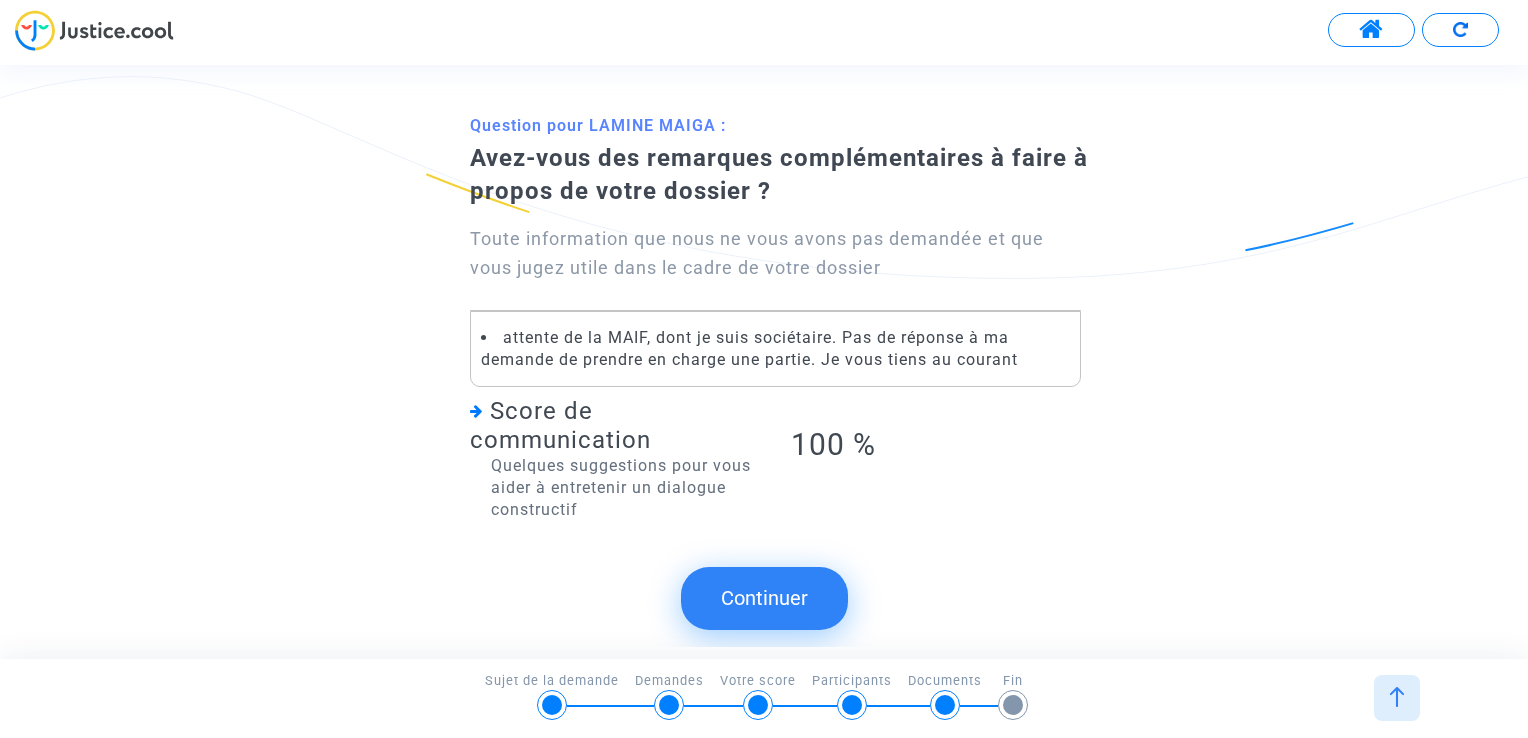 click on "Continuer" 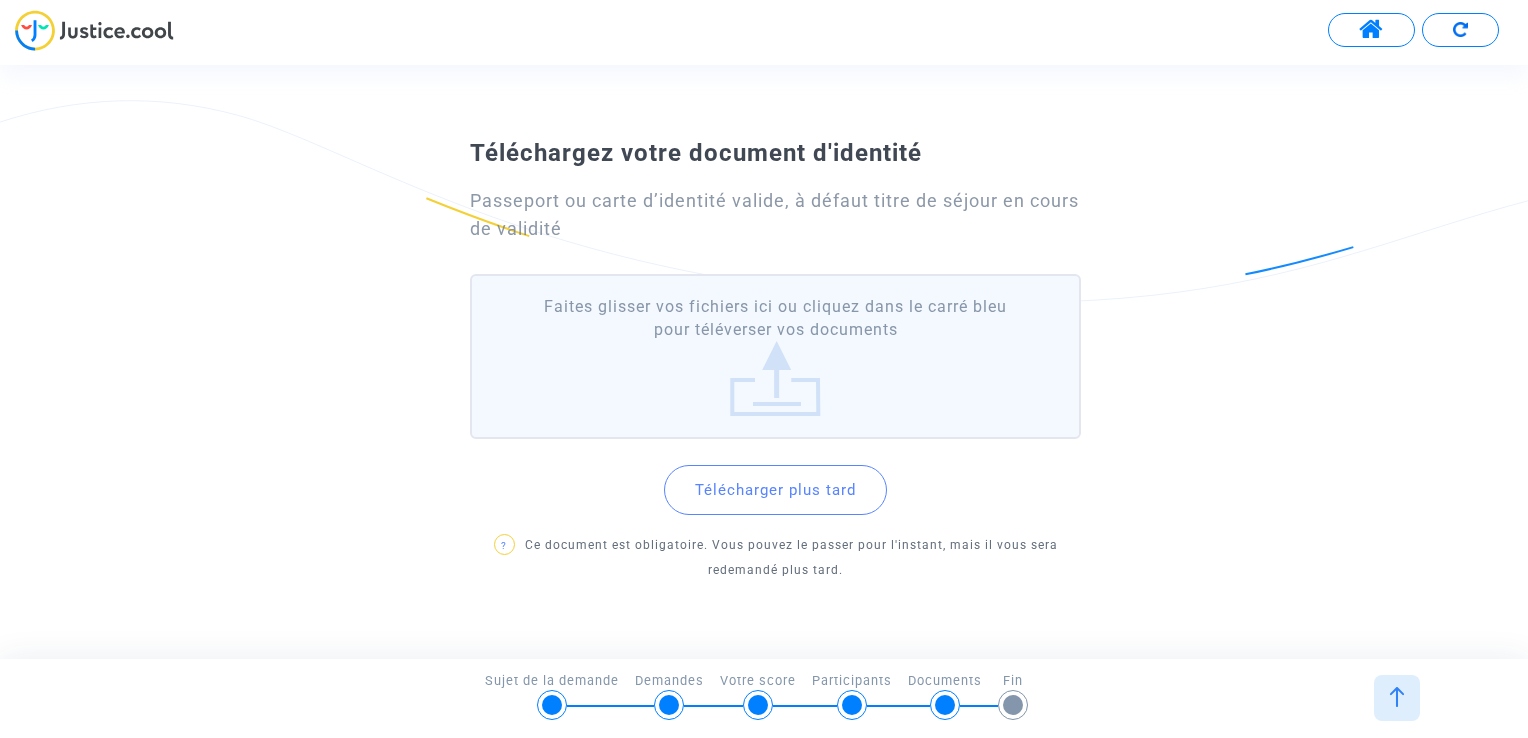 click on "Faites glisser vos fichiers ici ou cliquez dans le carré bleu pour téléverser vos documents" 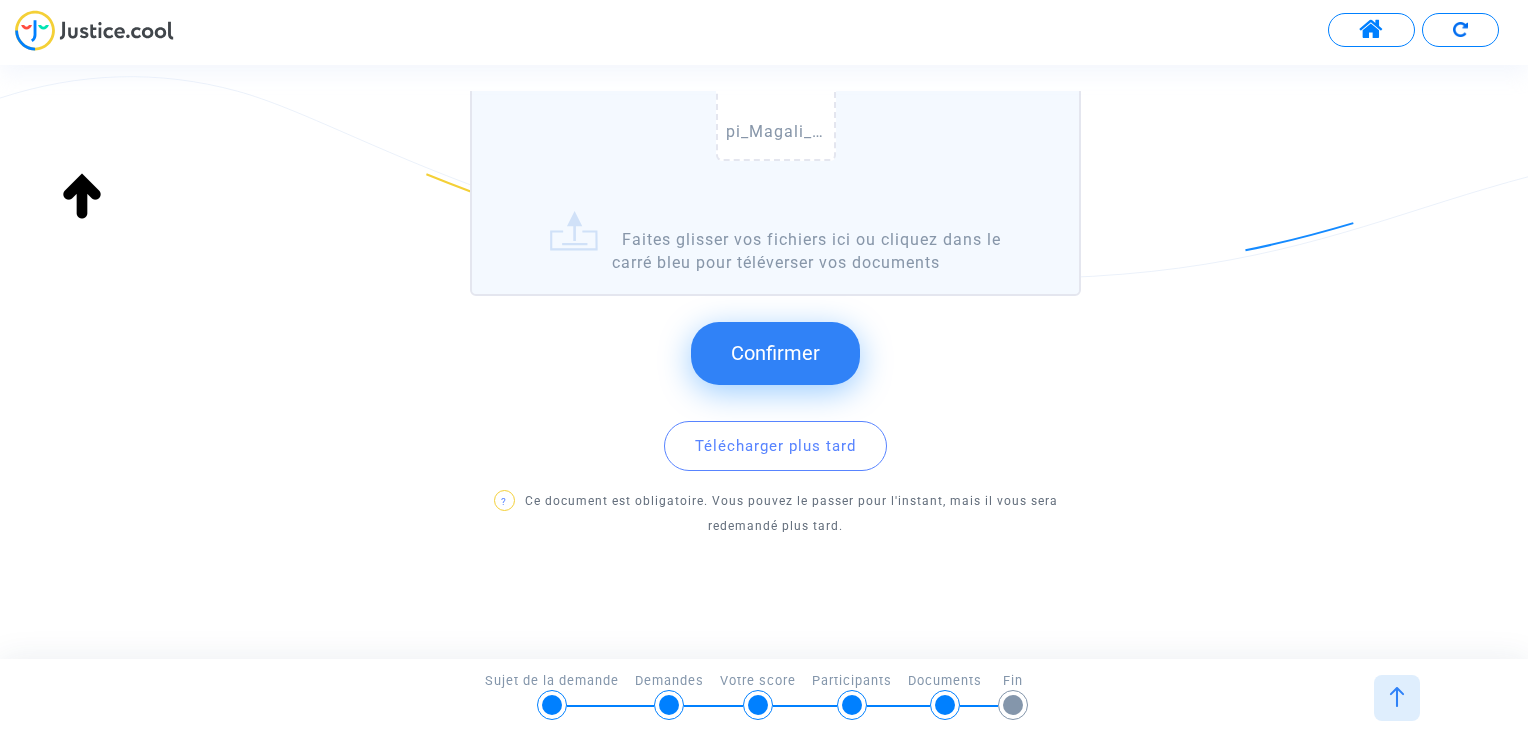 click on "Confirmer" 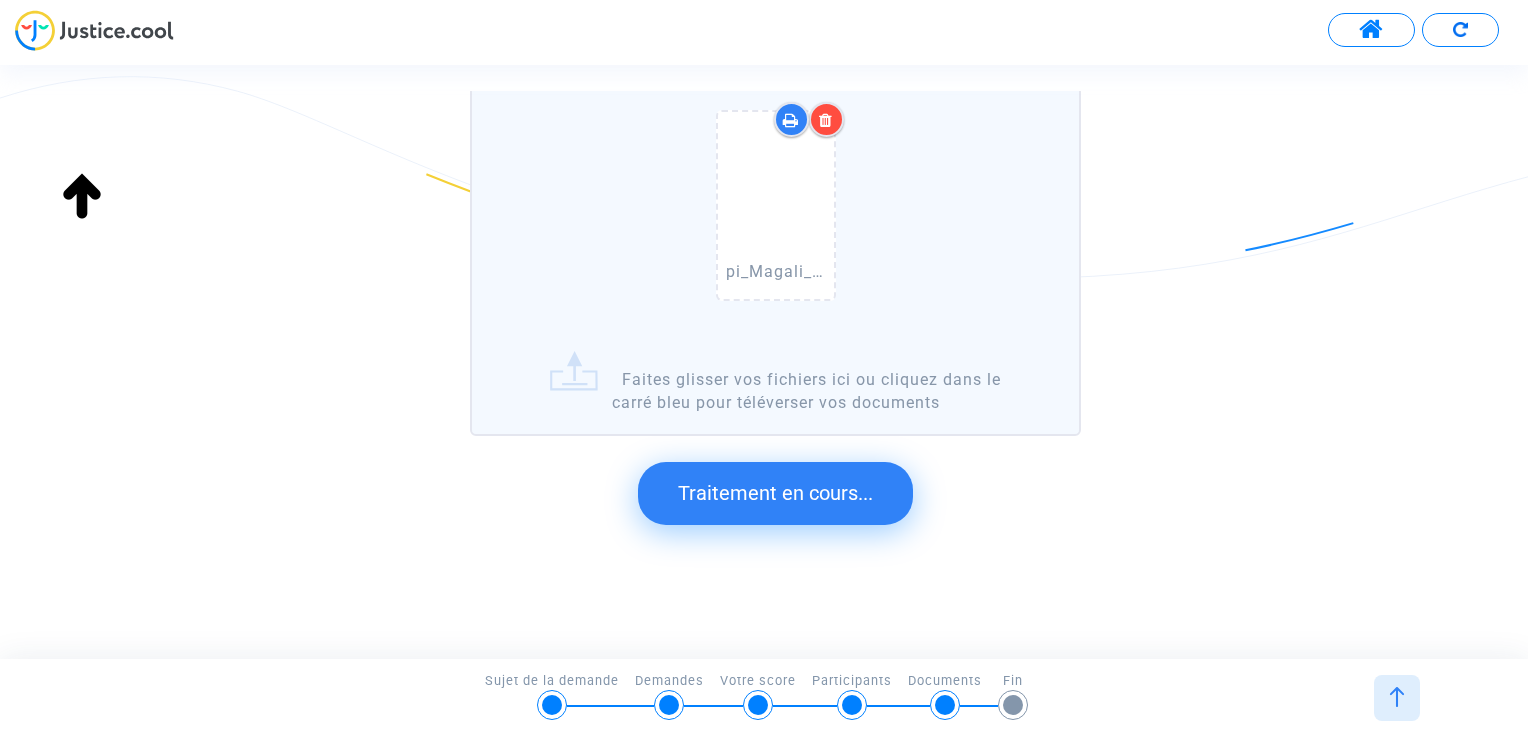 scroll, scrollTop: 0, scrollLeft: 0, axis: both 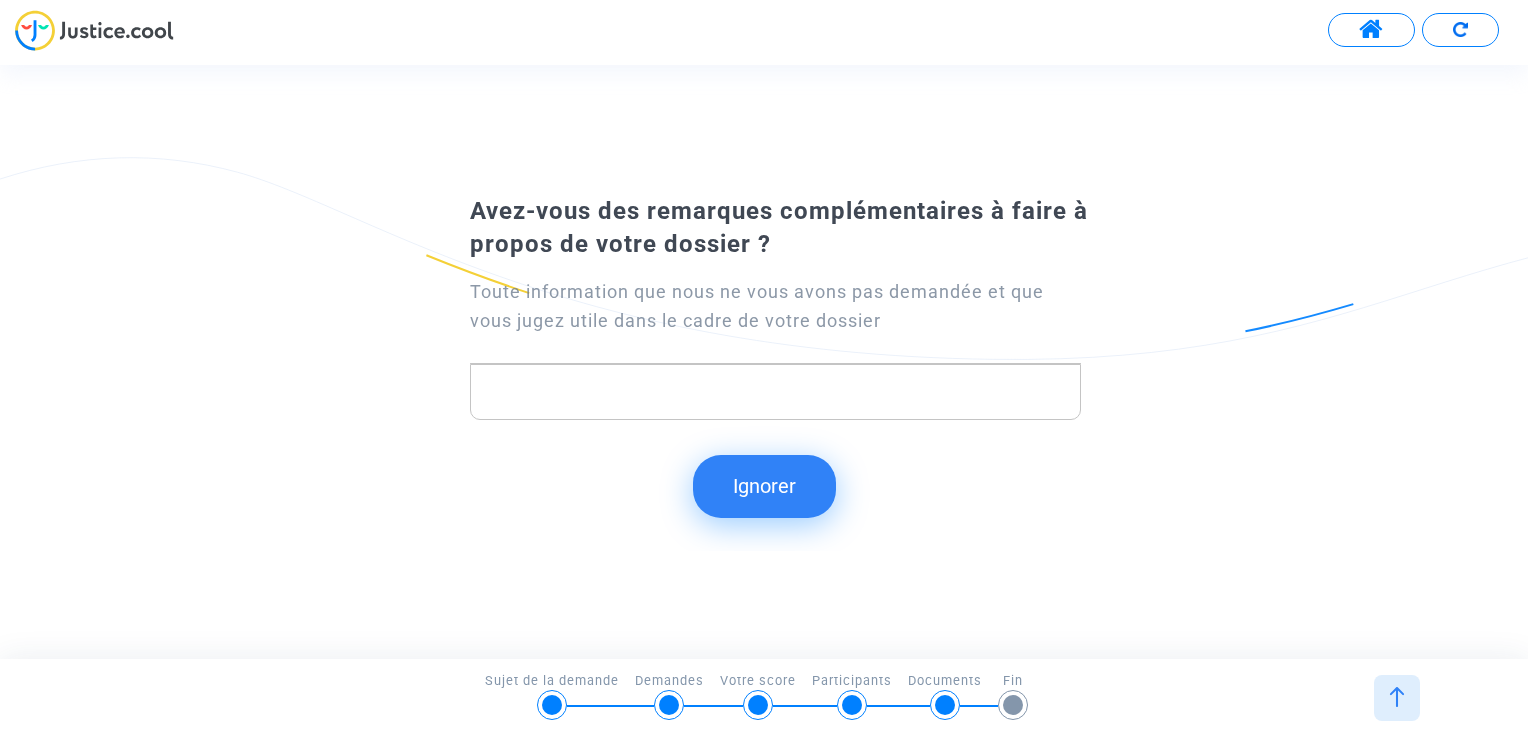 click on "Ignorer" 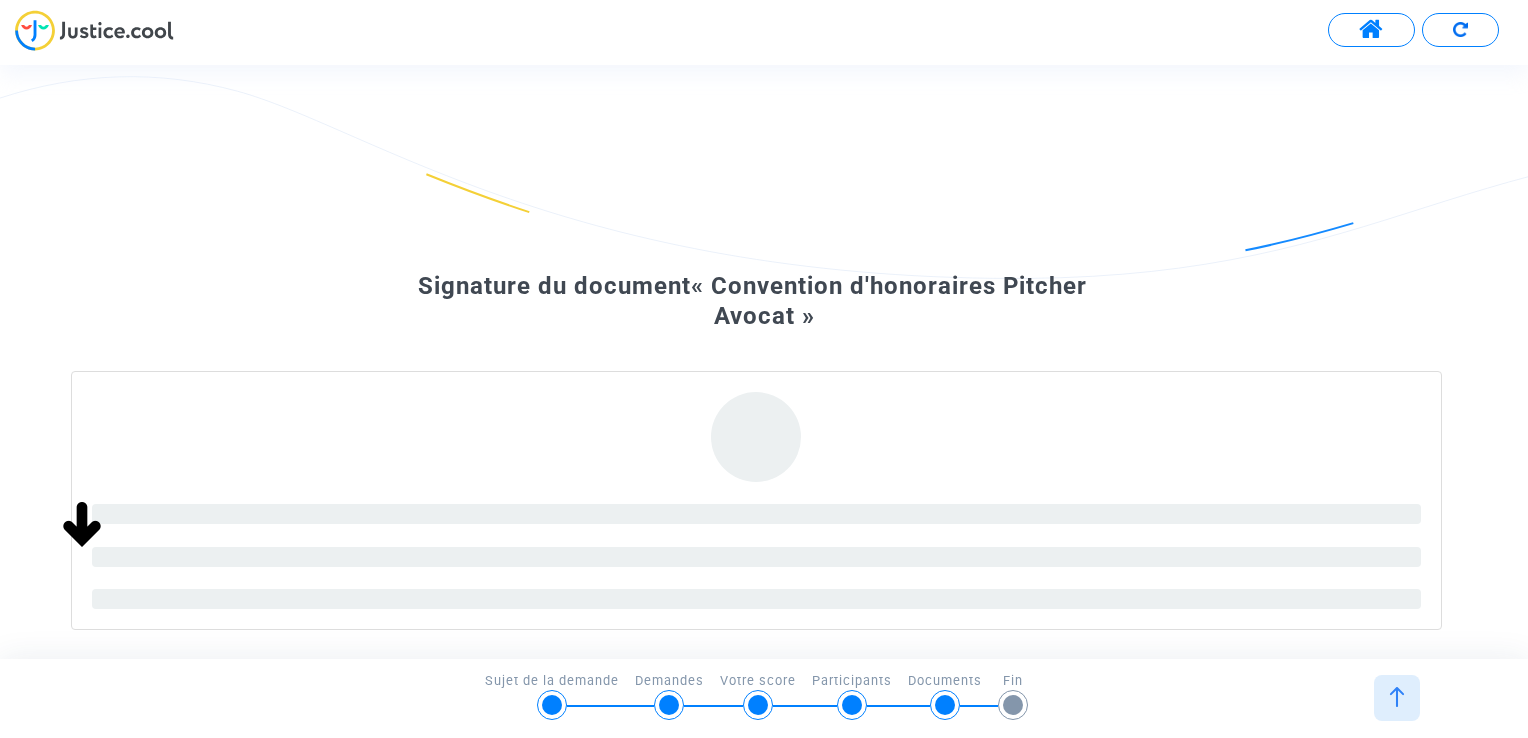 scroll, scrollTop: 142, scrollLeft: 0, axis: vertical 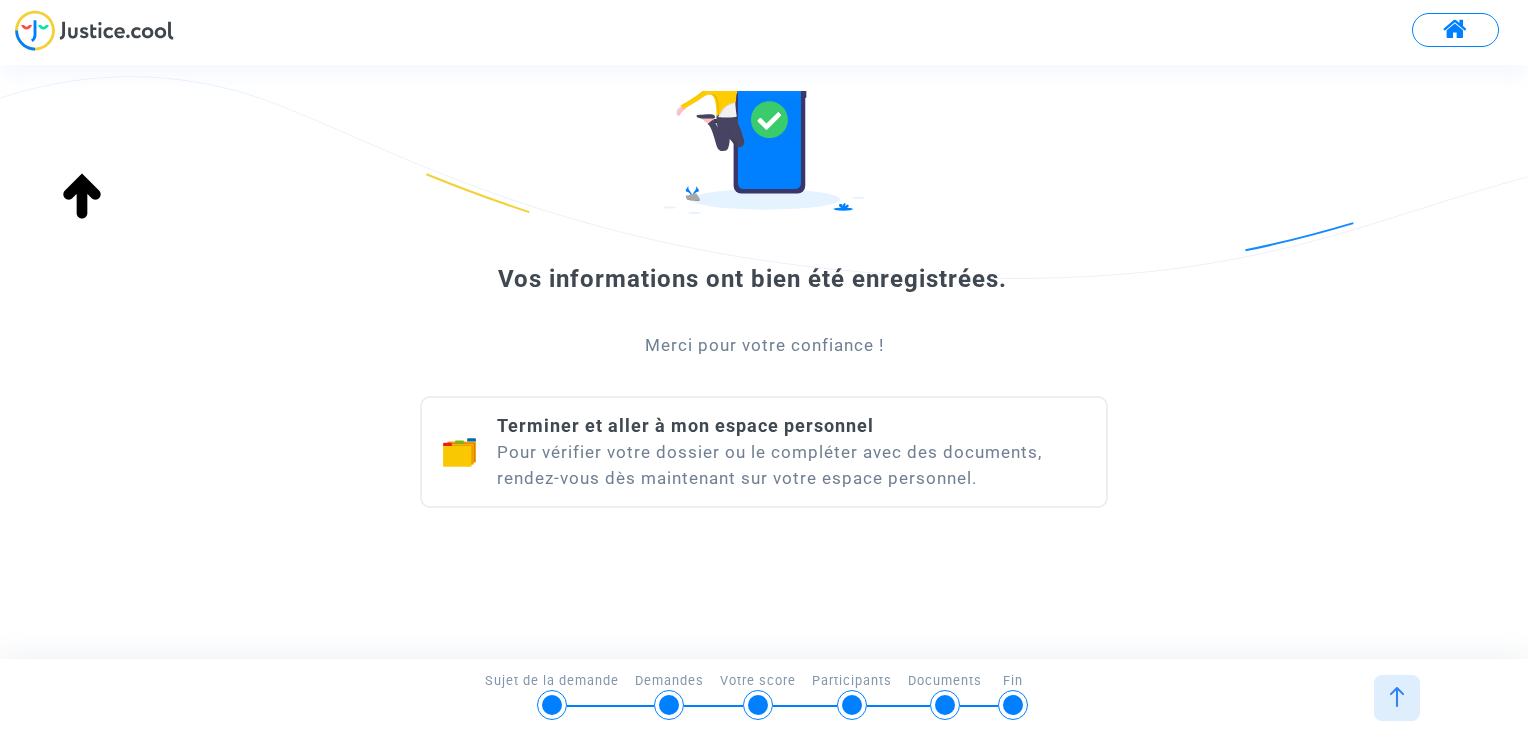 click on "Terminer et aller à mon espace personnel" 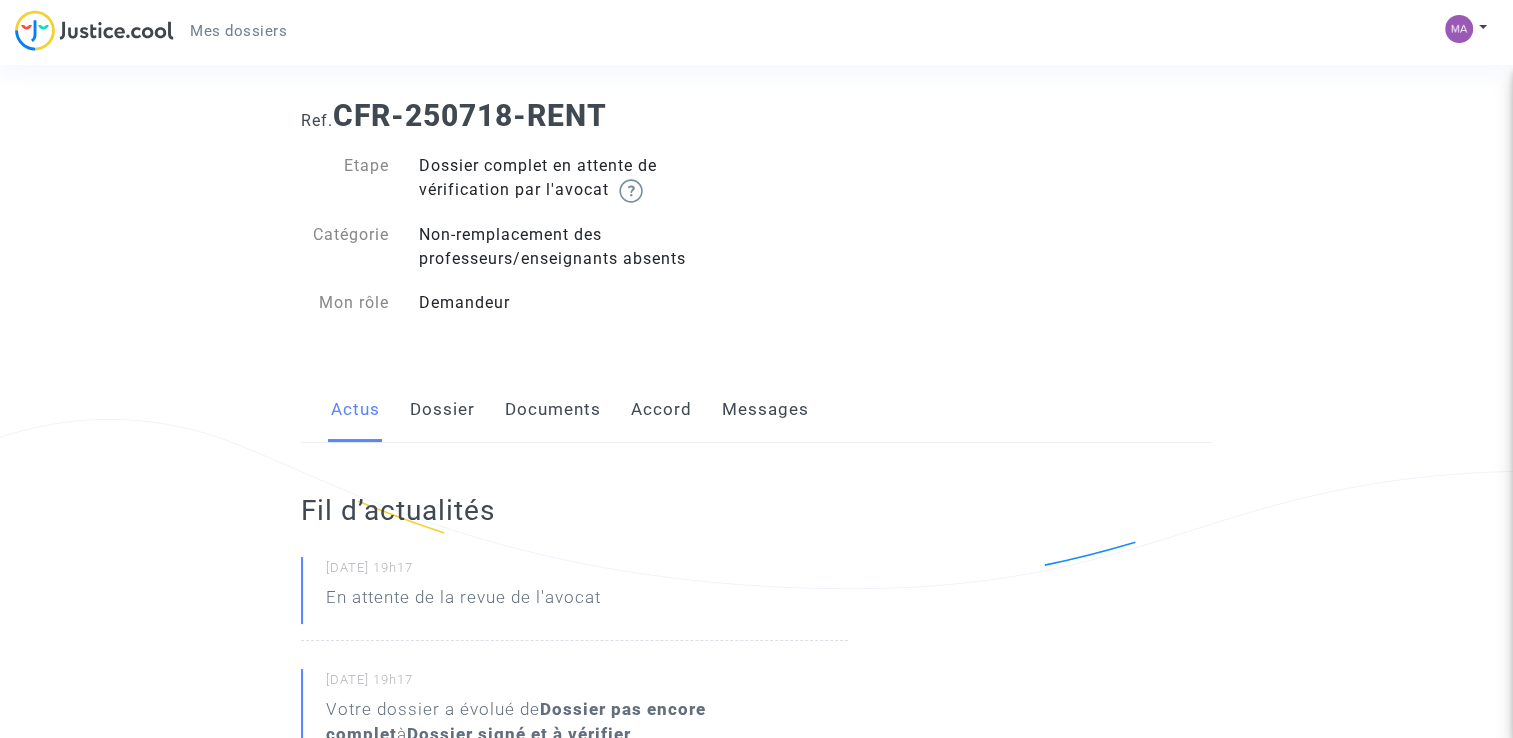 scroll, scrollTop: 0, scrollLeft: 0, axis: both 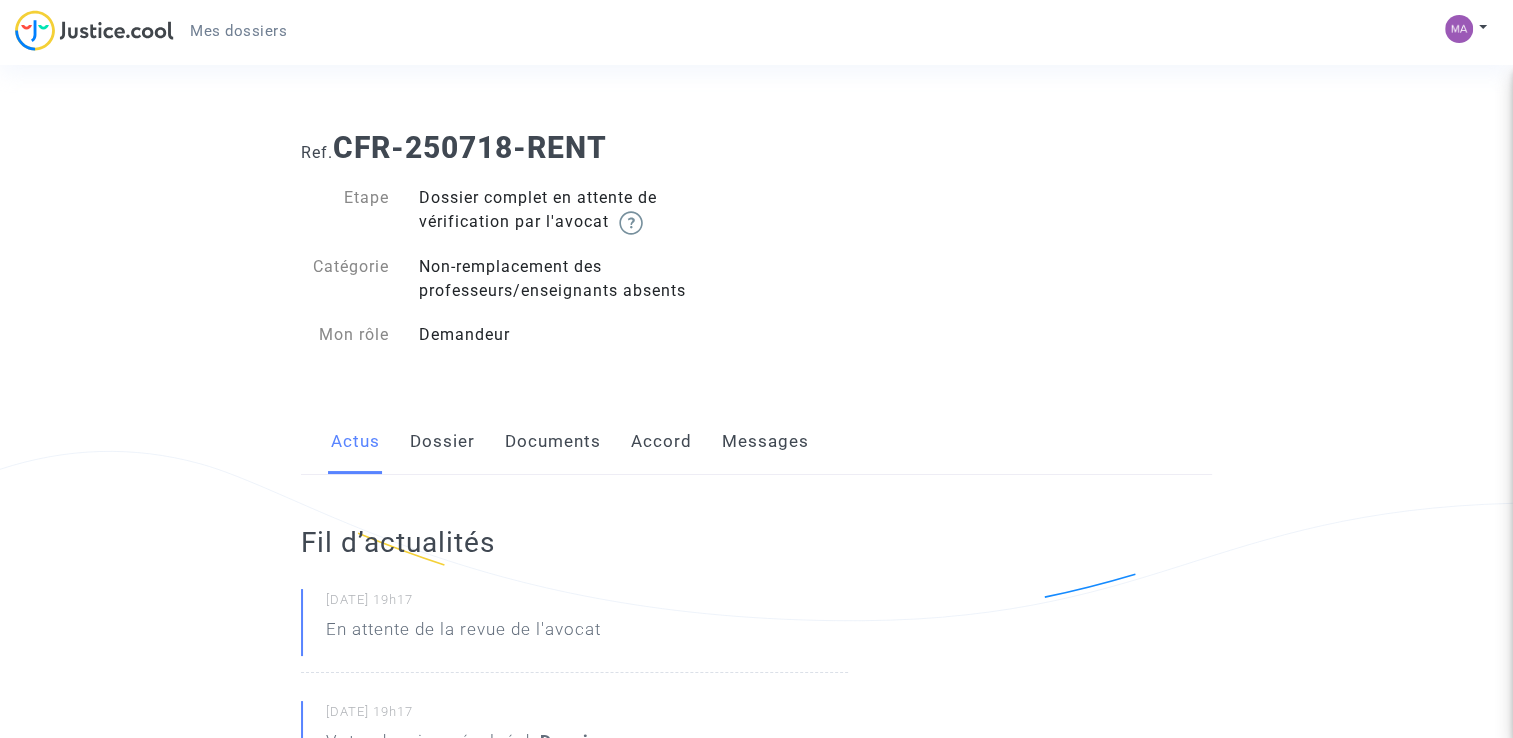 click on "Dossier" 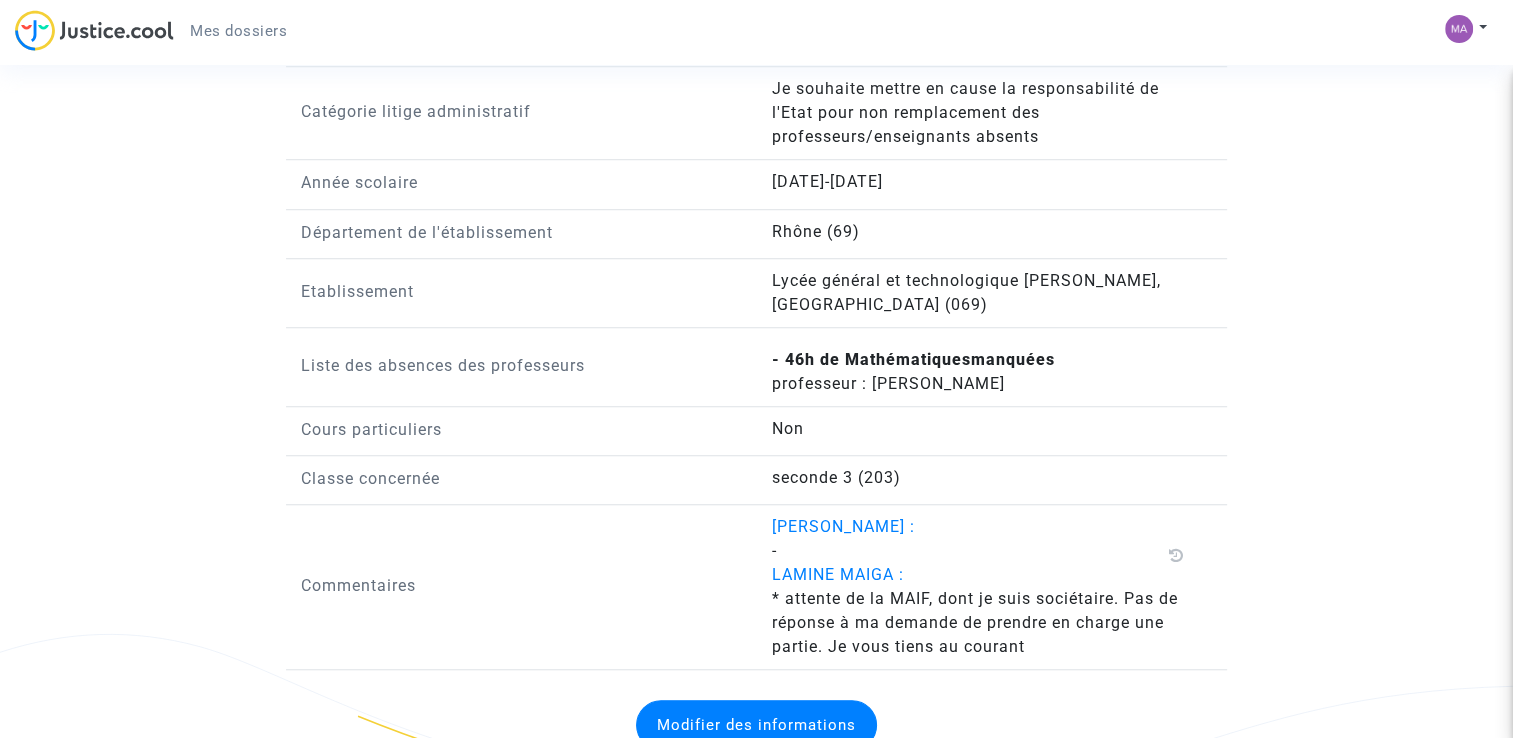 scroll, scrollTop: 1577, scrollLeft: 0, axis: vertical 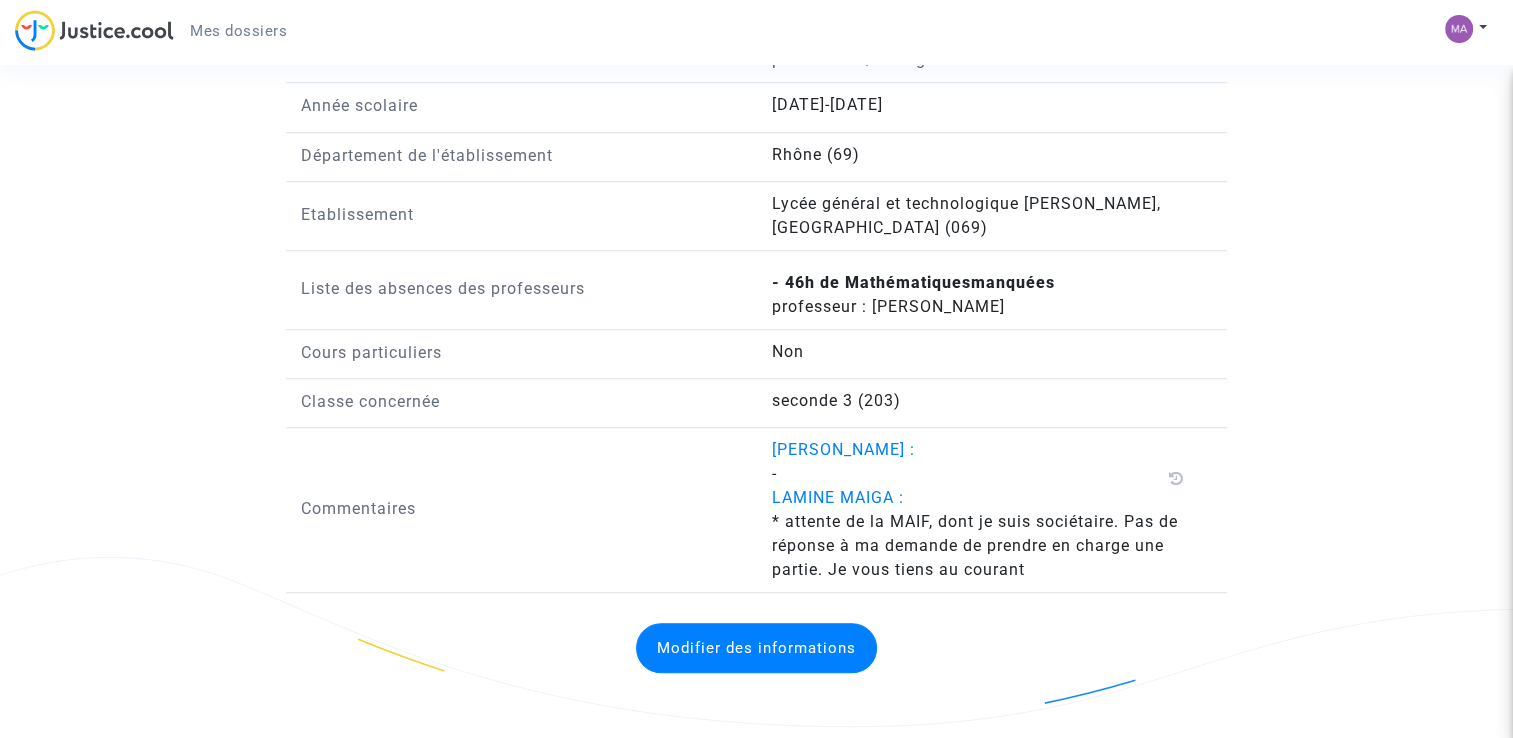 click on "* attente de la MAIF, dont je suis sociétaire. Pas de réponse à ma demande de
prendre en charge une partie. Je vous tiens au courant" 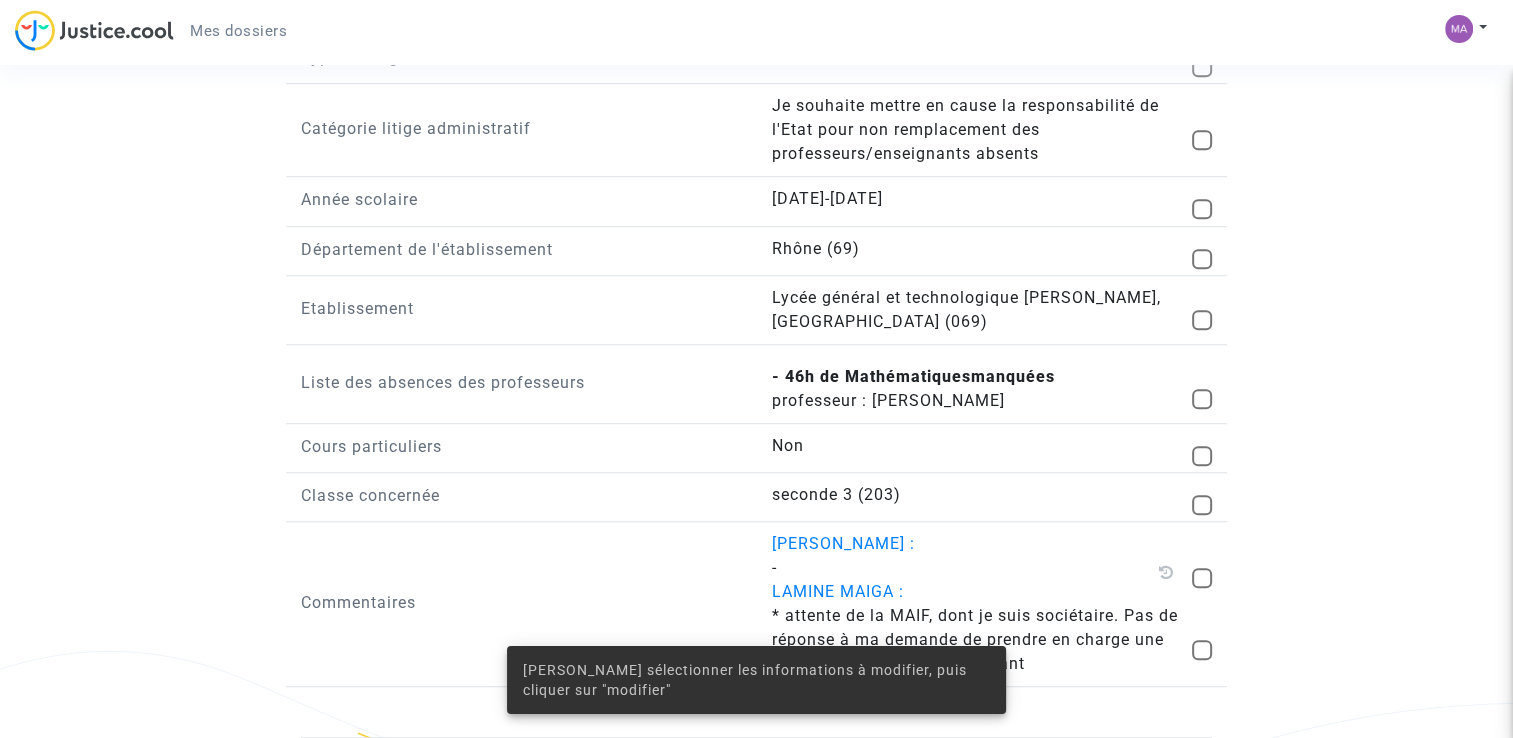scroll, scrollTop: 1478, scrollLeft: 0, axis: vertical 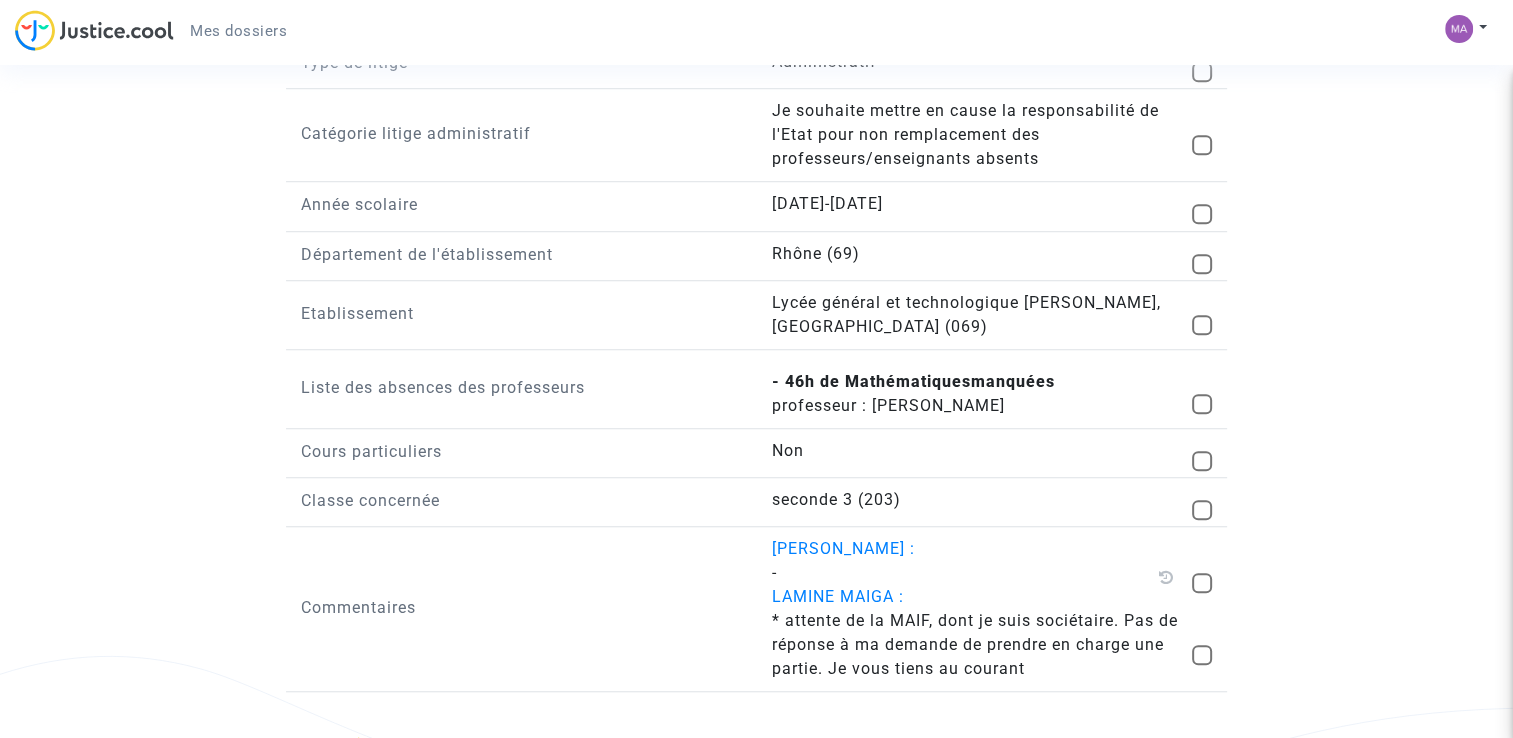 drag, startPoint x: 762, startPoint y: 618, endPoint x: 1116, endPoint y: 686, distance: 360.47192 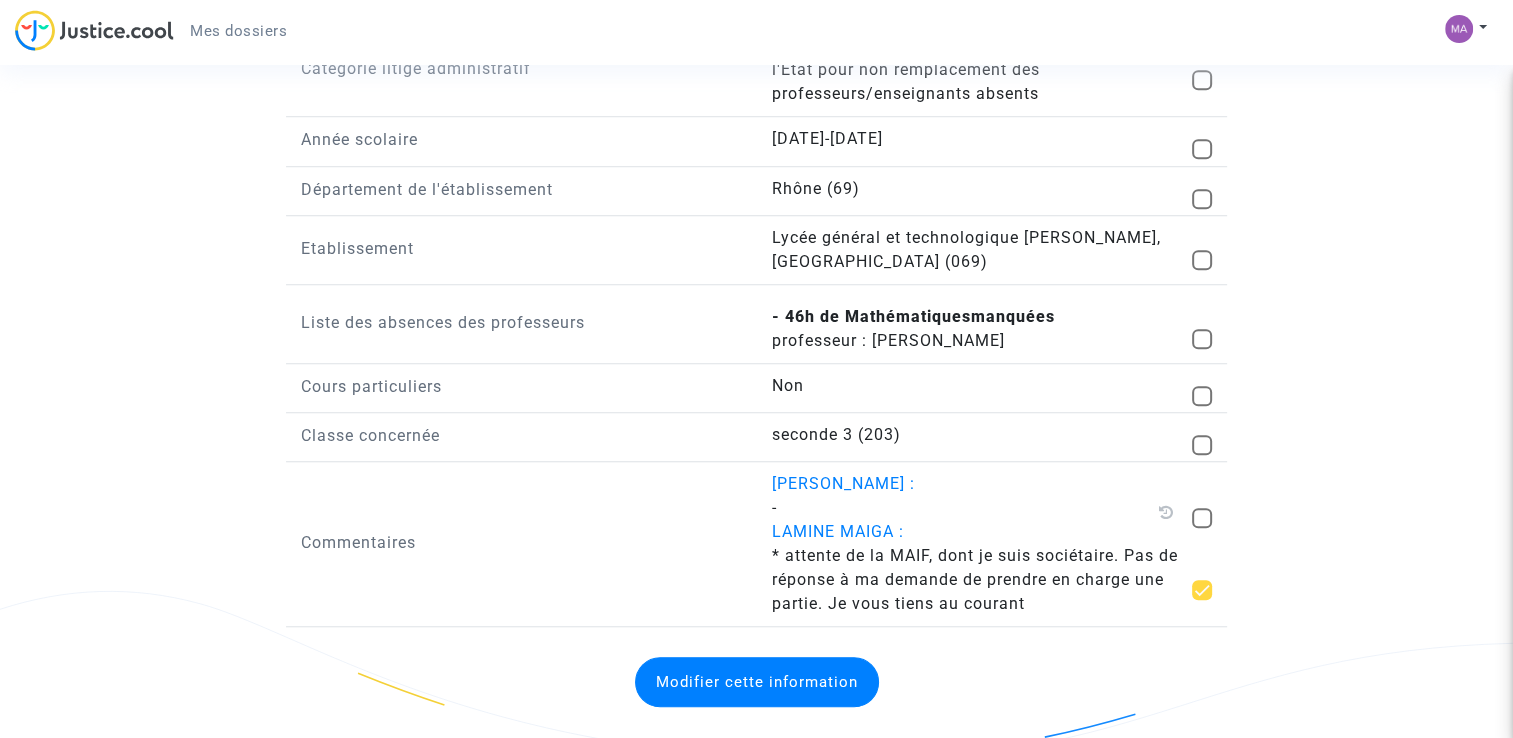 scroll, scrollTop: 1577, scrollLeft: 0, axis: vertical 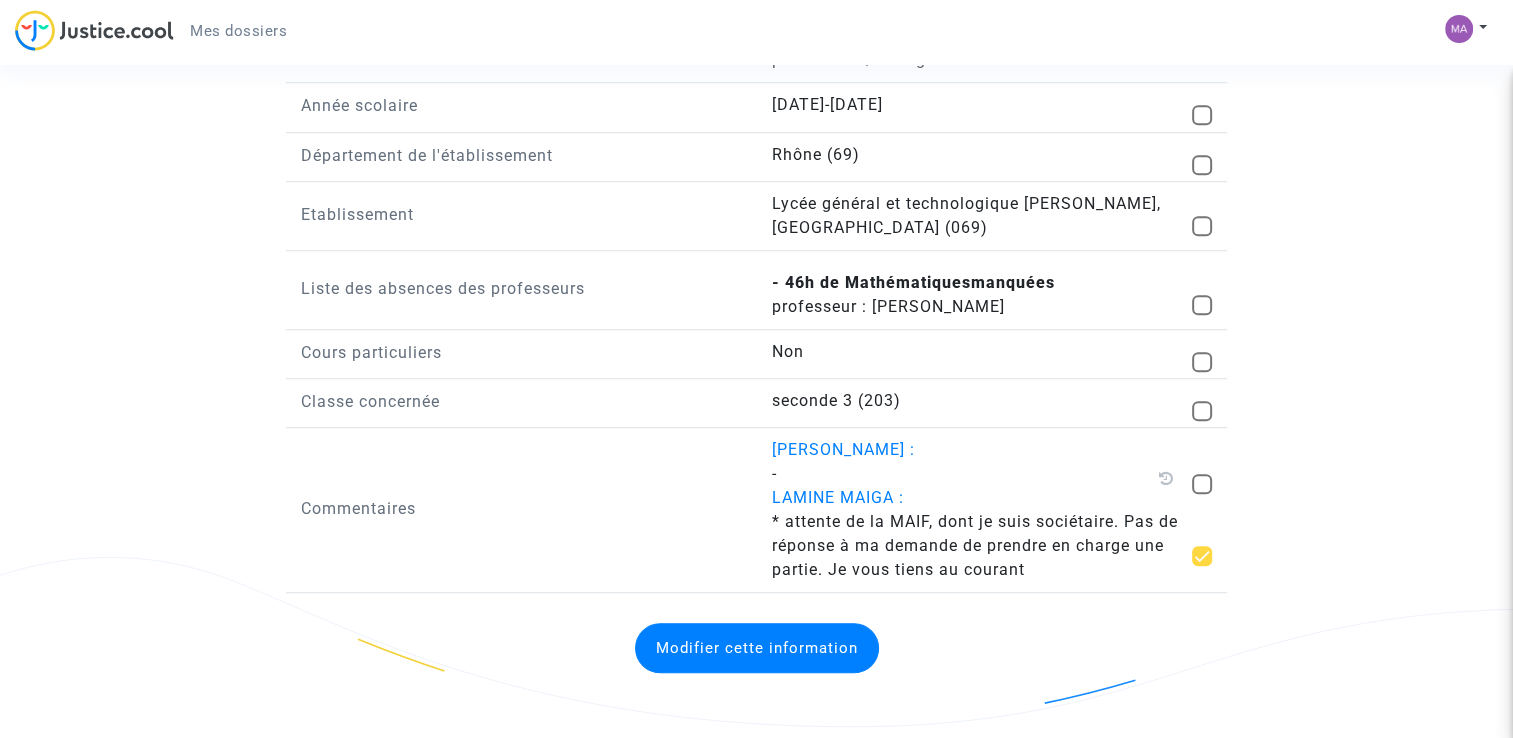 click on "Modifier cette information" 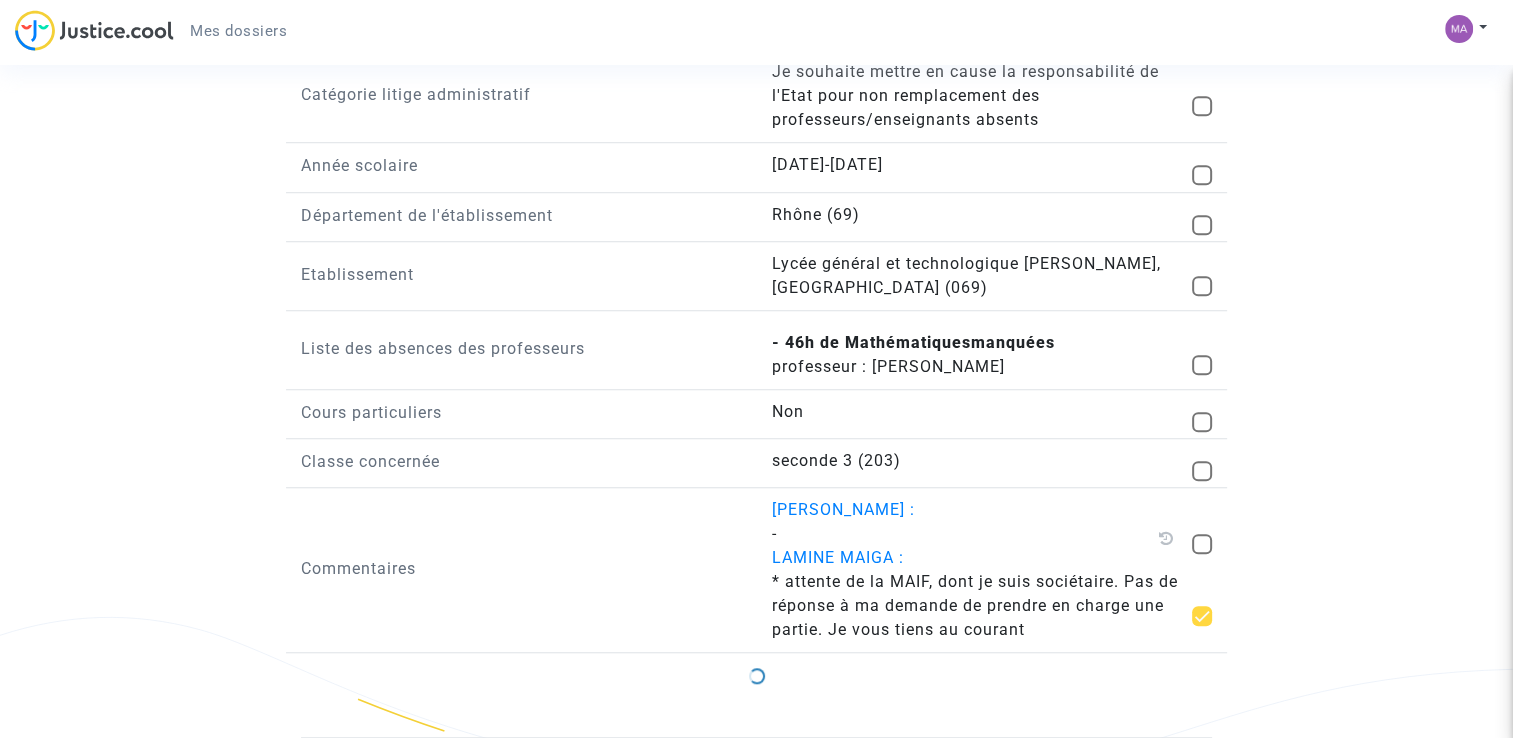 scroll, scrollTop: 1512, scrollLeft: 0, axis: vertical 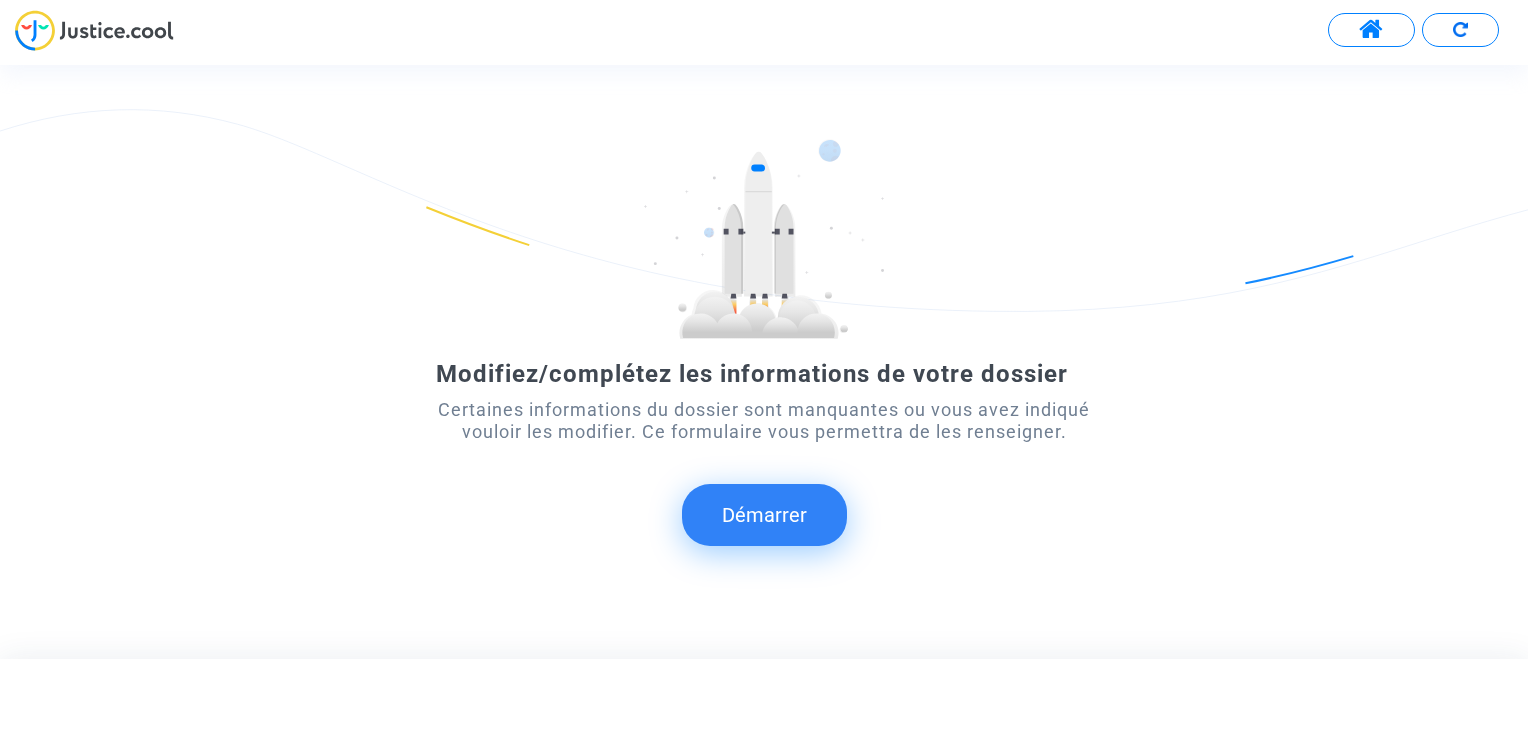 click on "Démarrer" 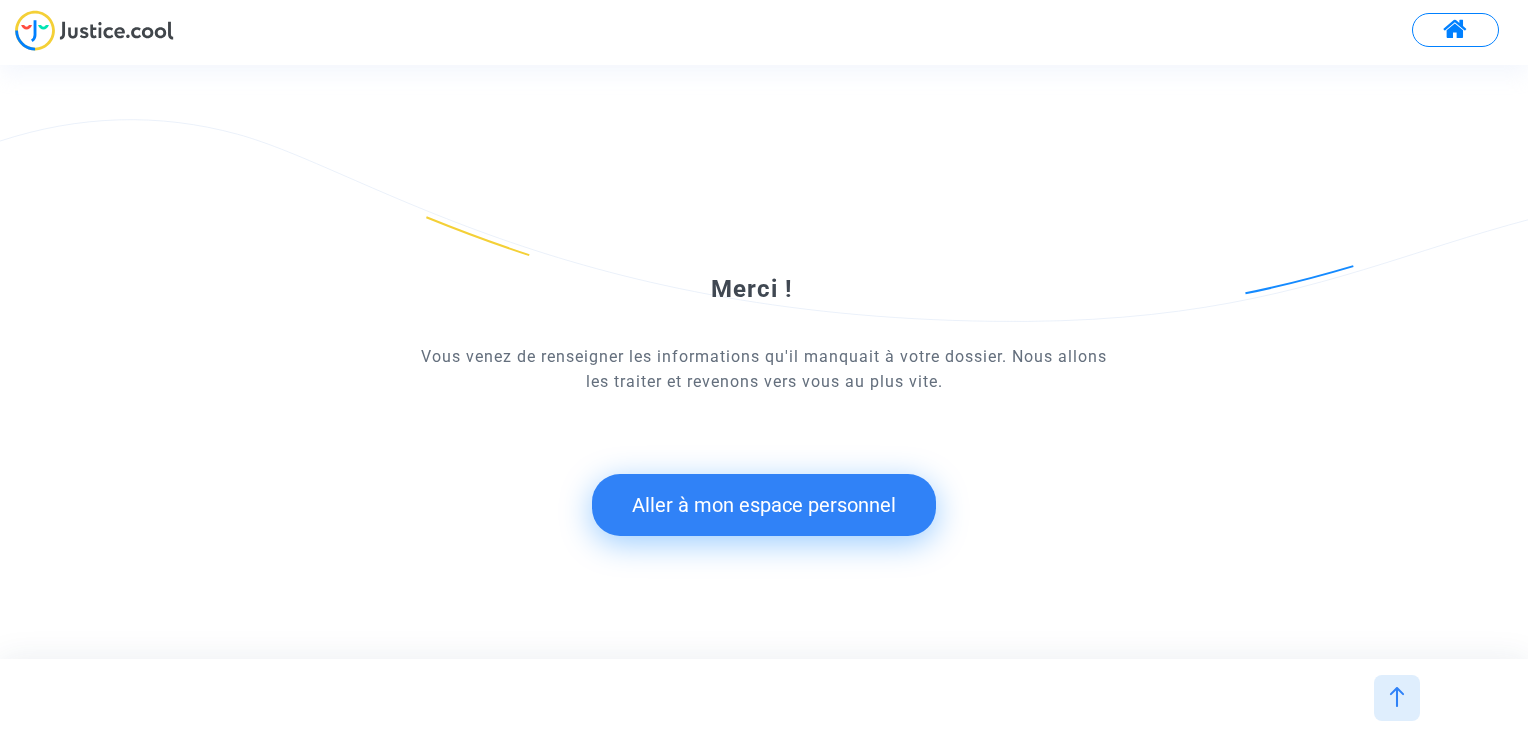 click on "Aller à mon espace personnel" 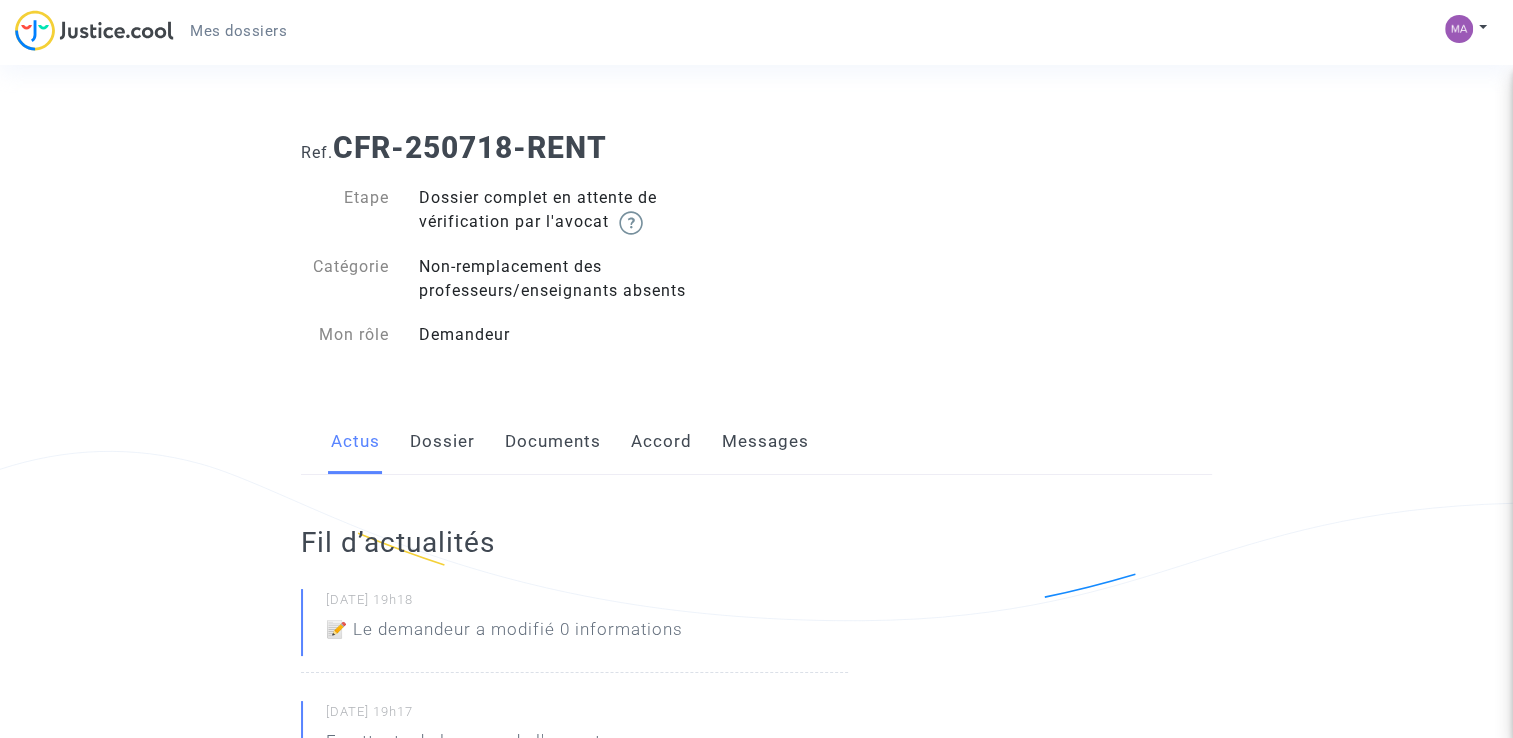 click on "Dossier" 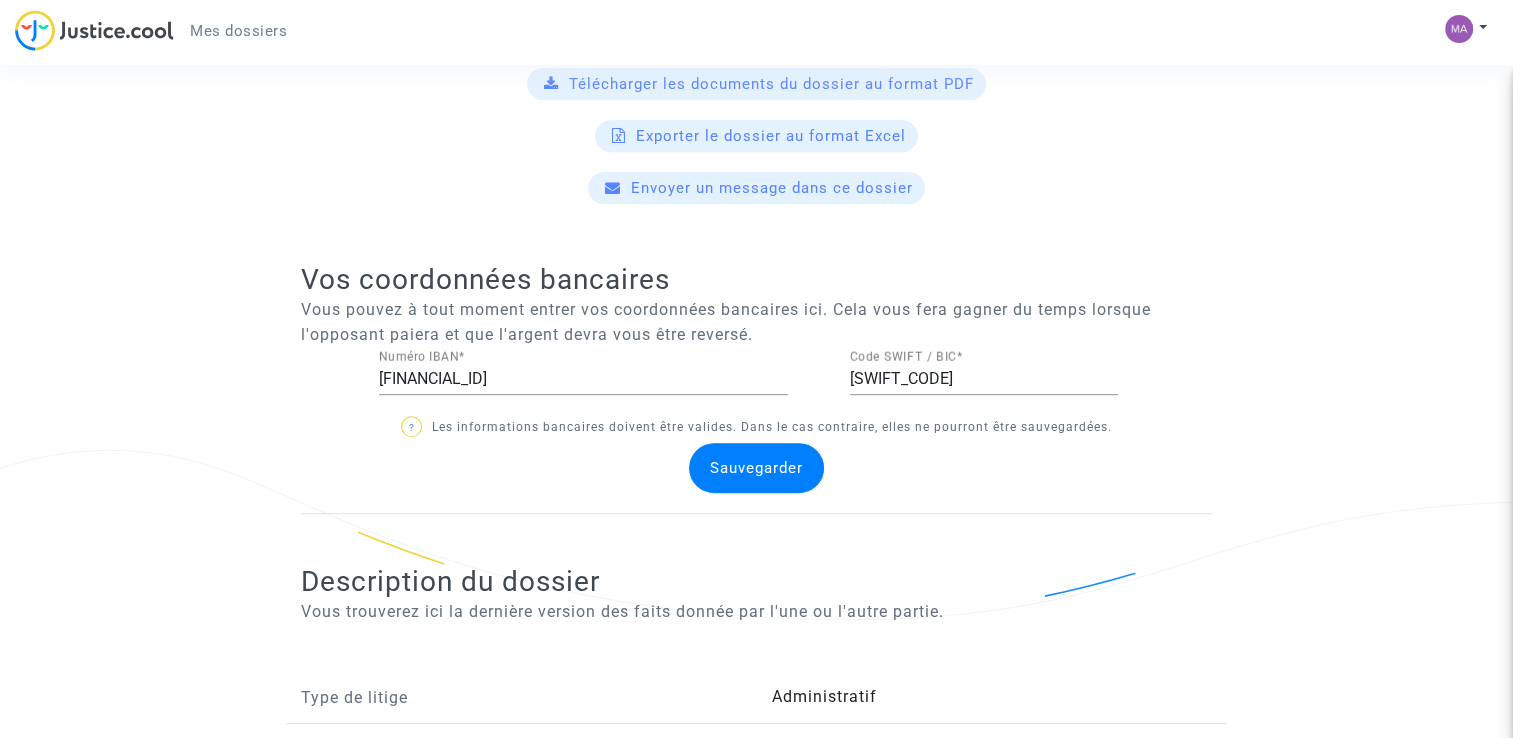 scroll, scrollTop: 877, scrollLeft: 0, axis: vertical 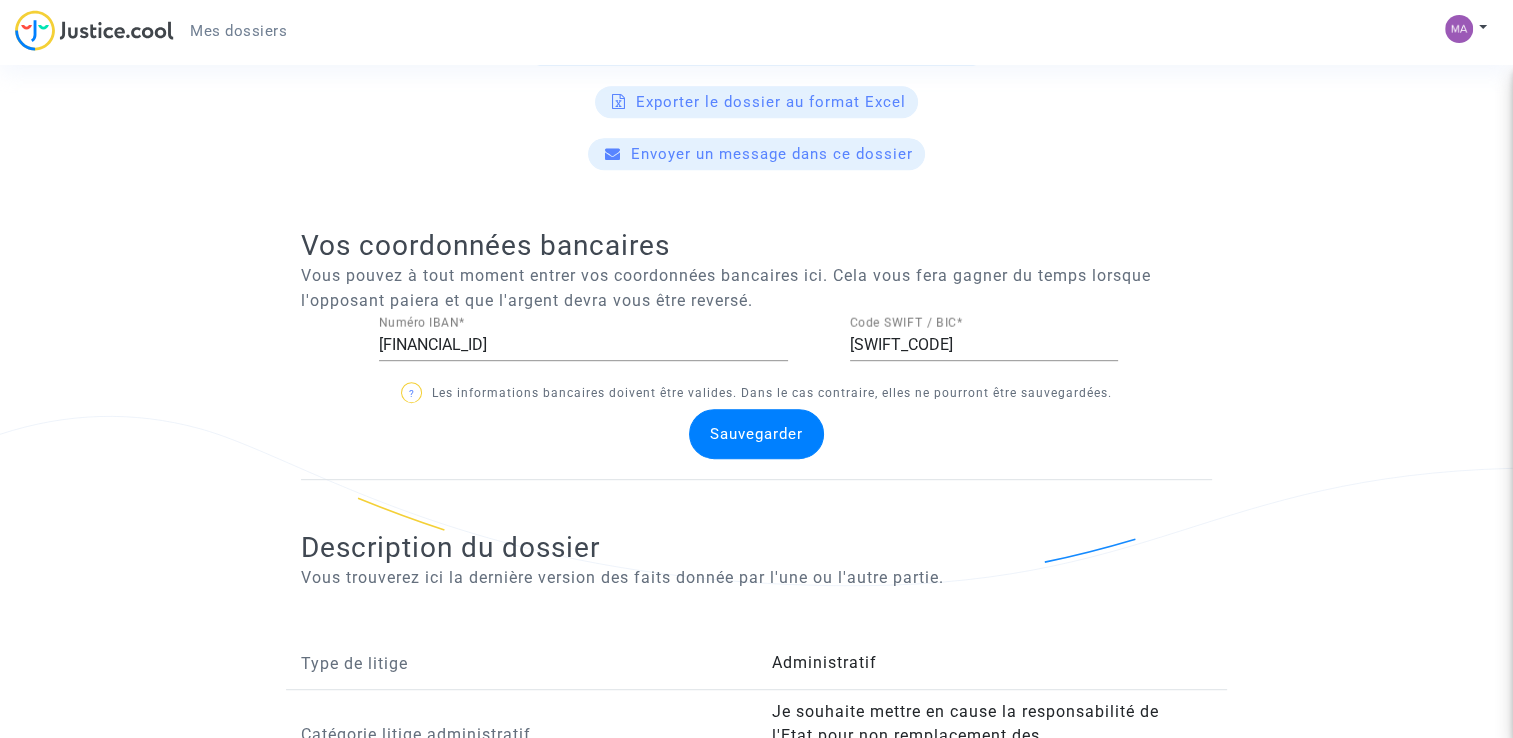 click on "Sauvegarder" 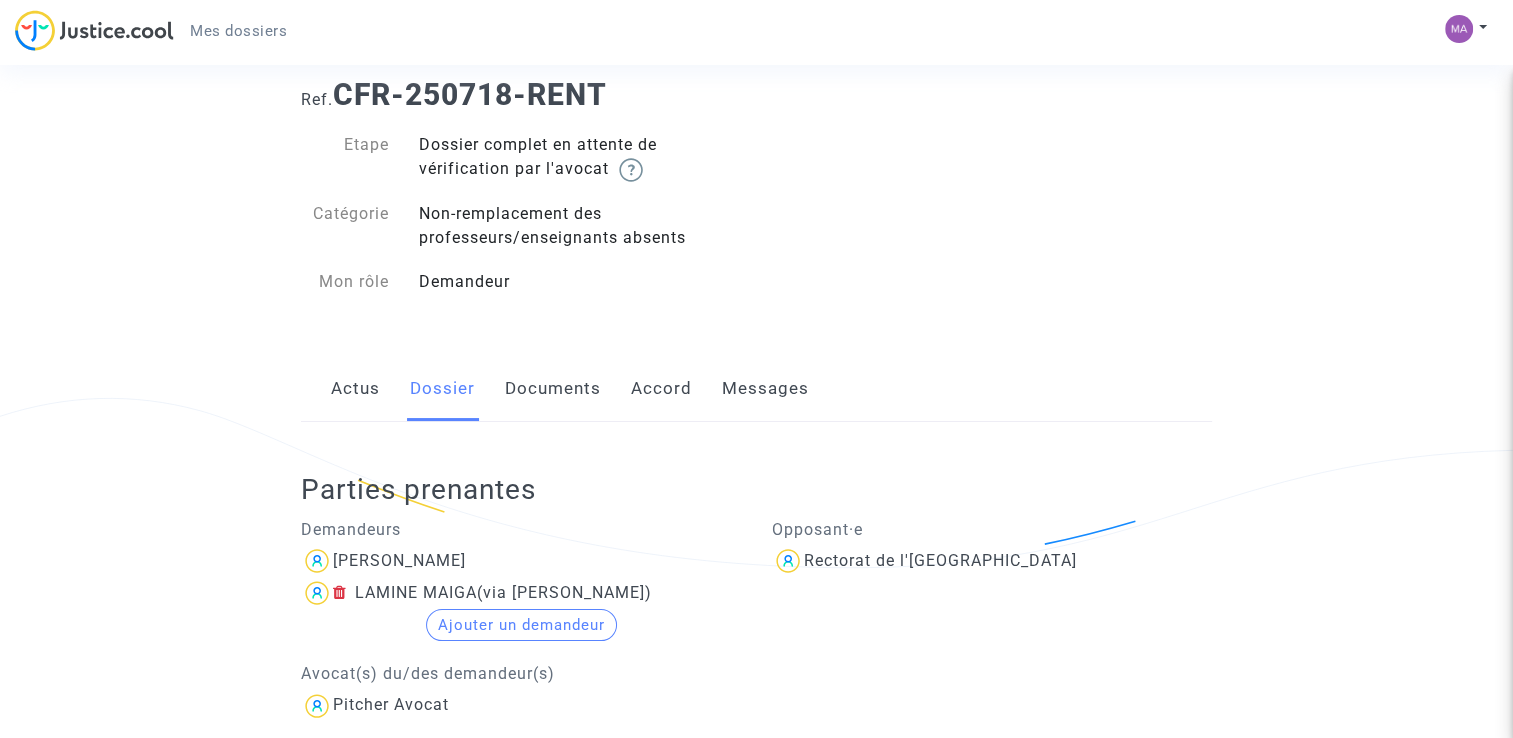 scroll, scrollTop: 0, scrollLeft: 0, axis: both 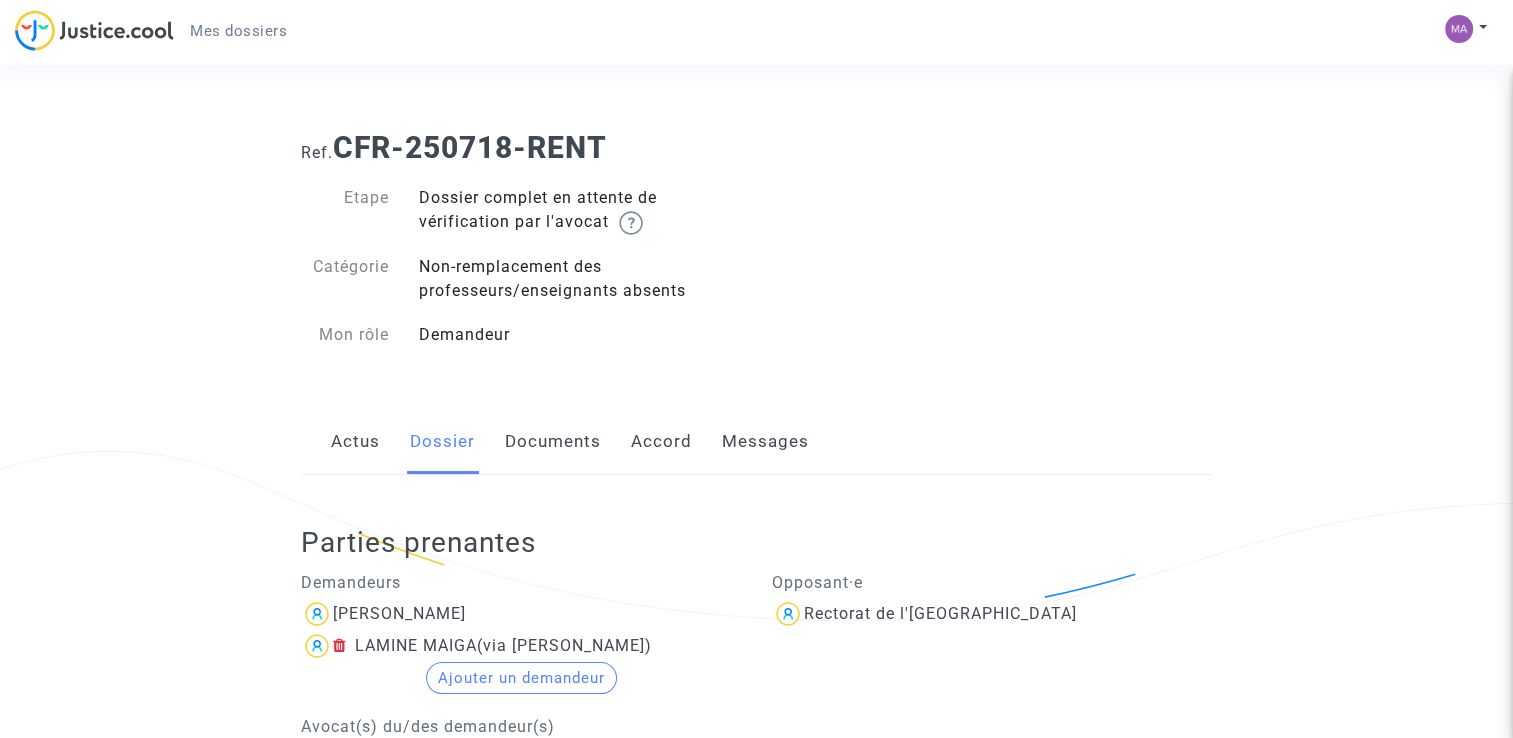 click on "Documents" 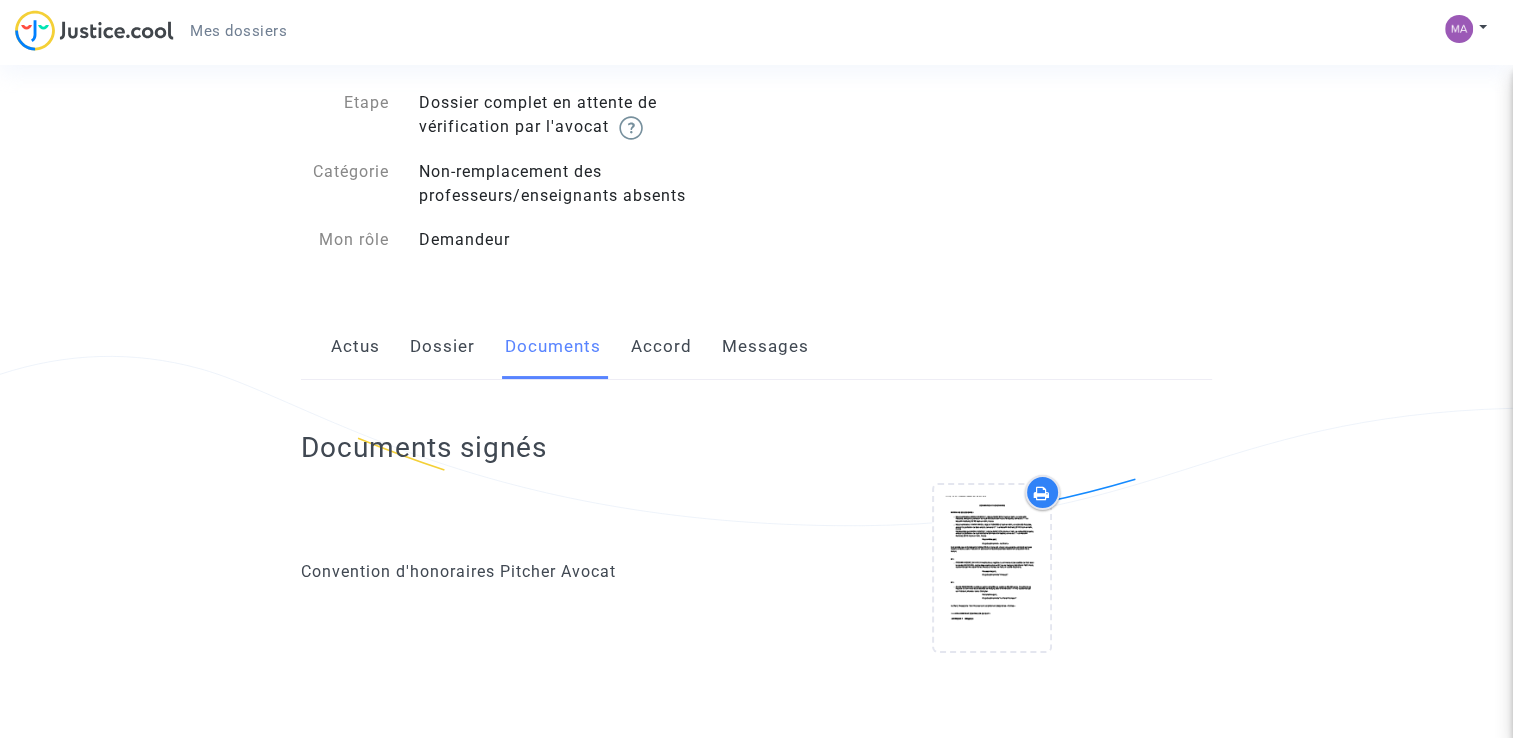 scroll, scrollTop: 300, scrollLeft: 0, axis: vertical 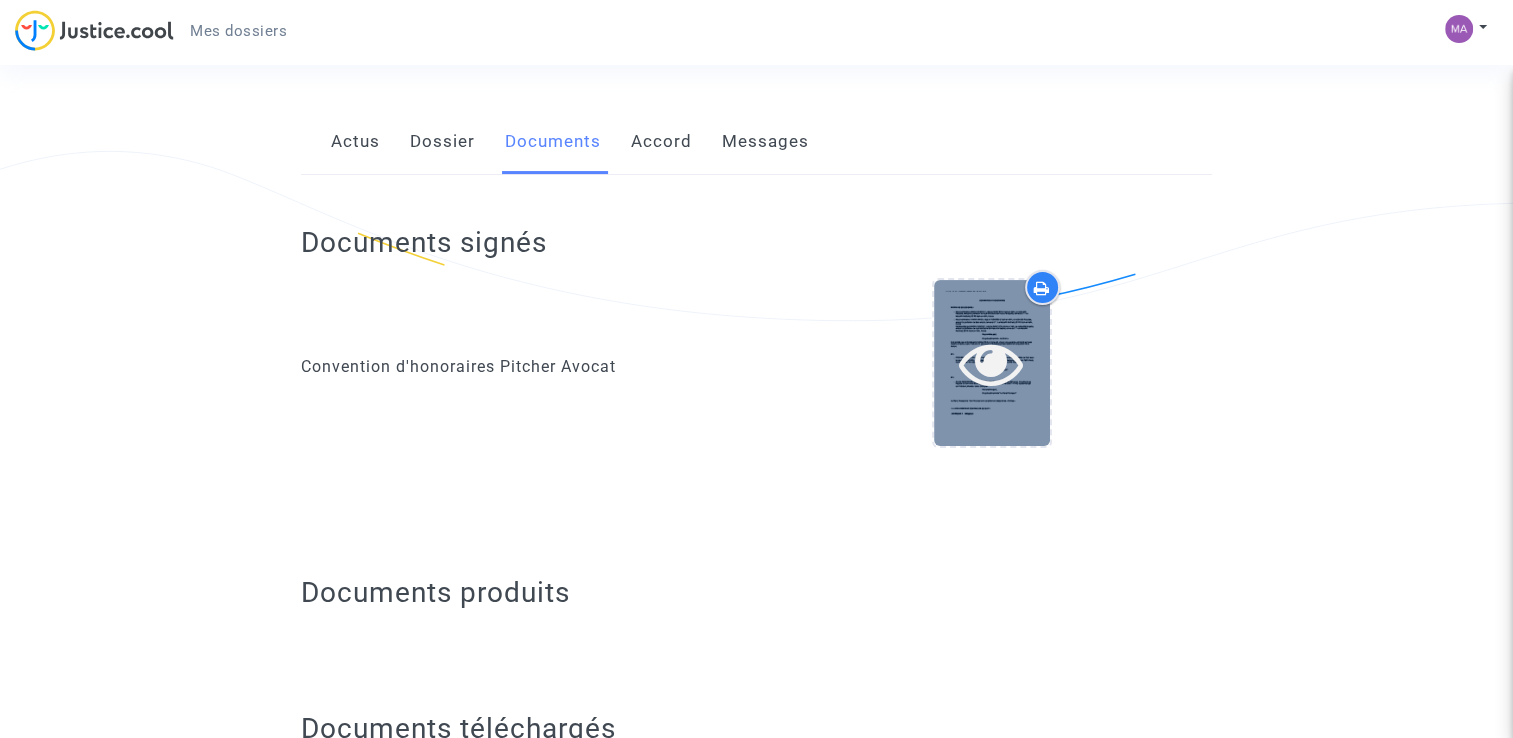 click at bounding box center (991, 363) 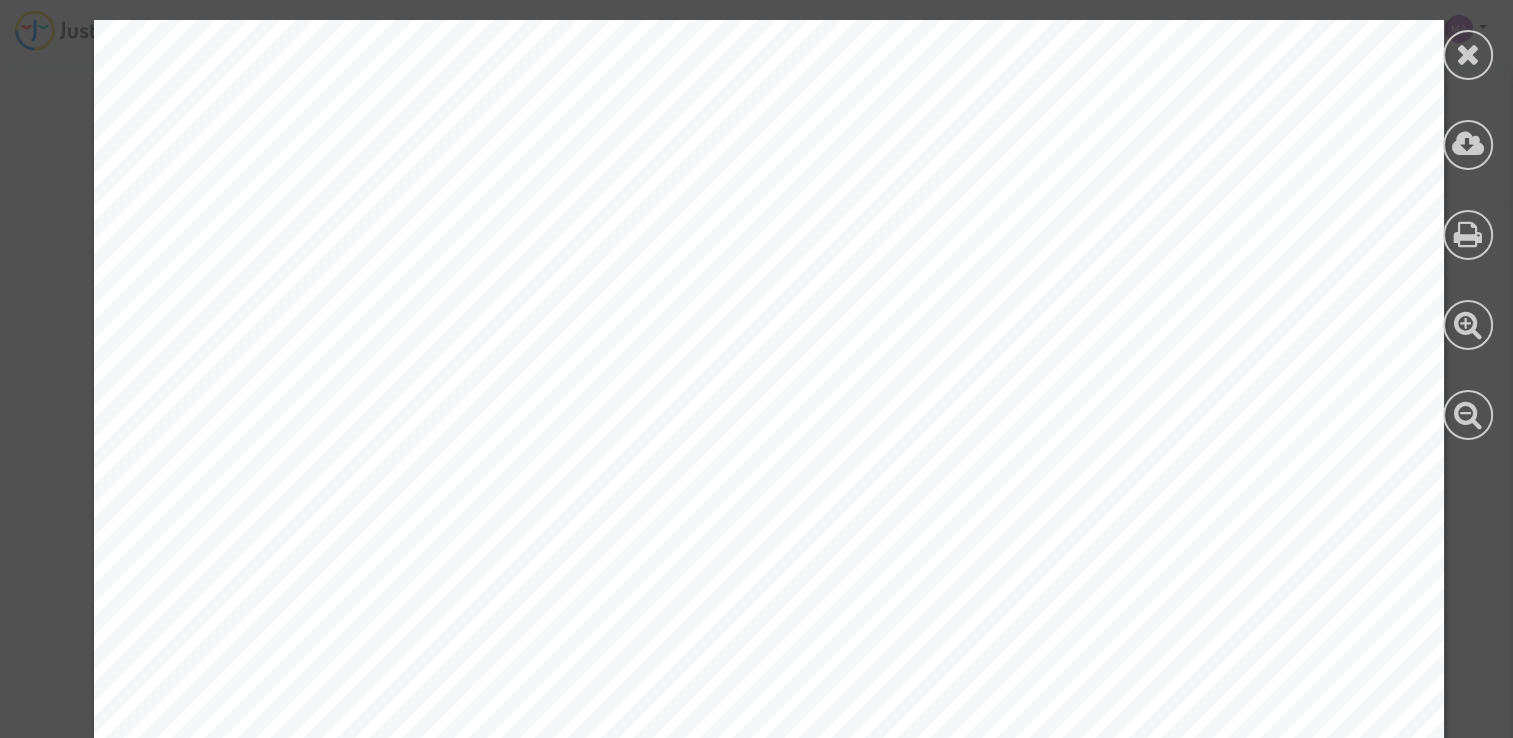 scroll, scrollTop: 12723, scrollLeft: 0, axis: vertical 